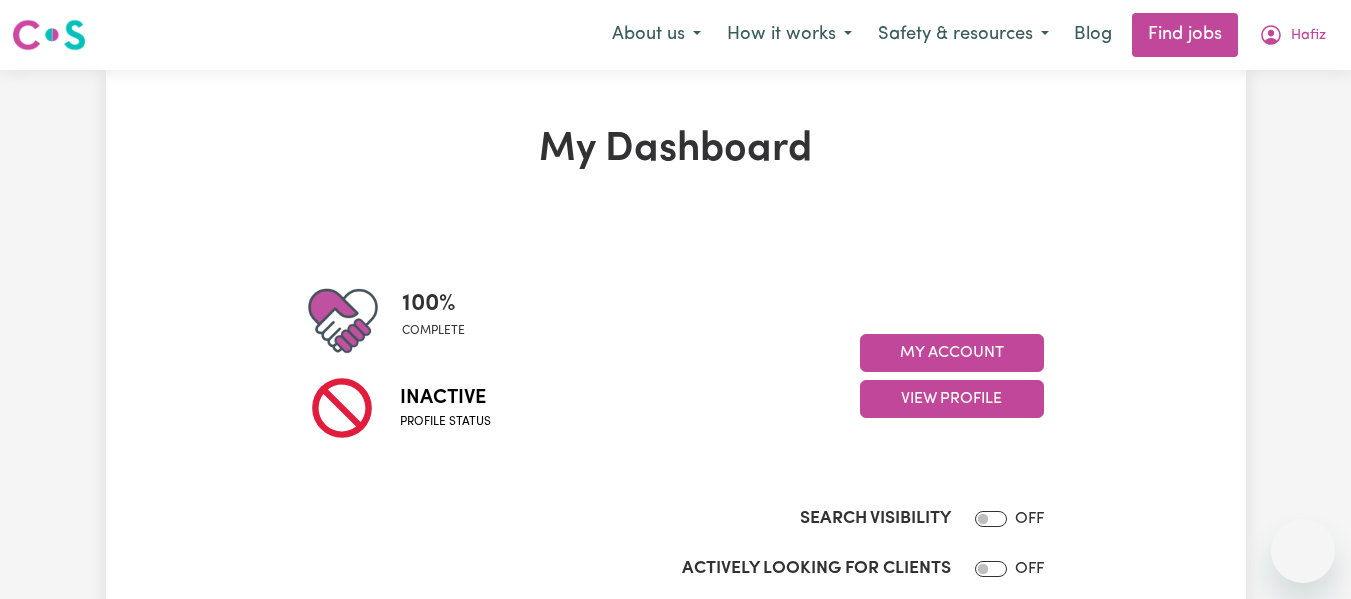 scroll, scrollTop: 0, scrollLeft: 0, axis: both 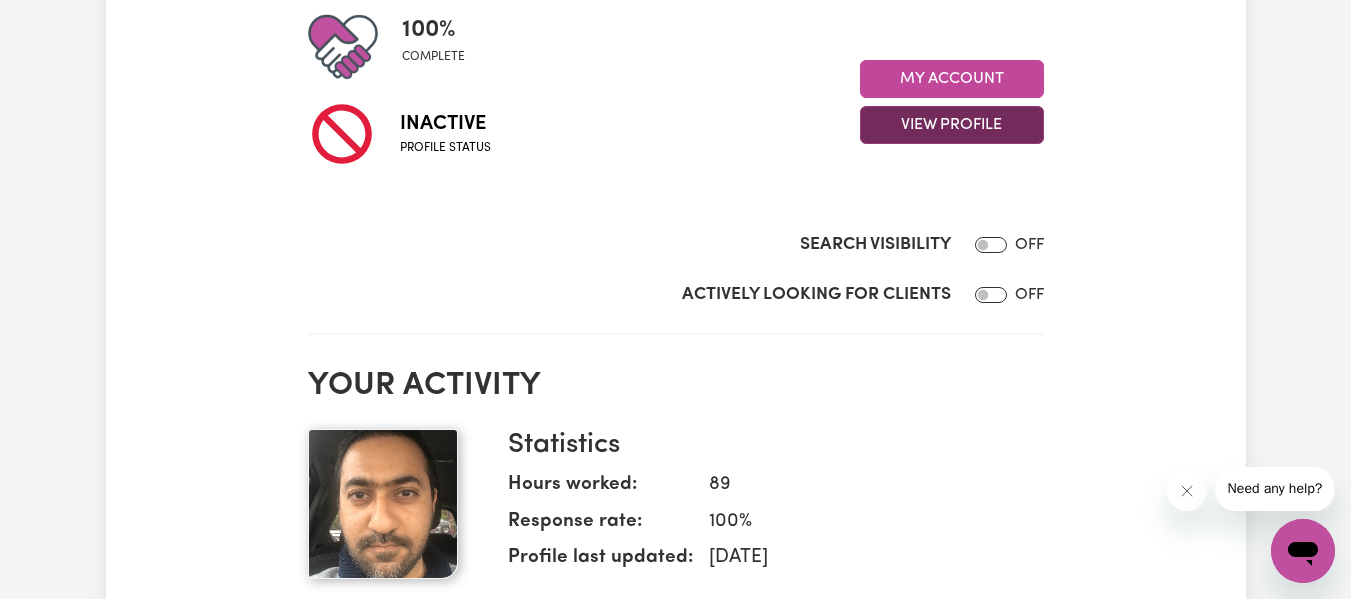 click on "View Profile" at bounding box center [952, 125] 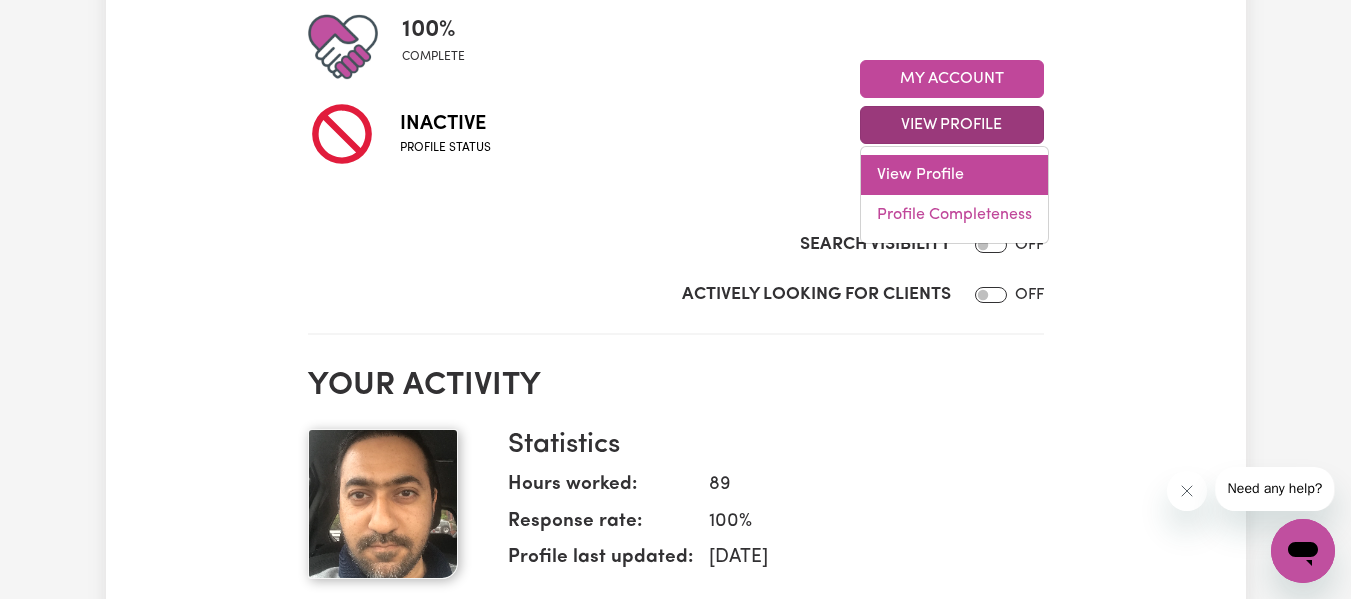 click on "View Profile" at bounding box center [954, 175] 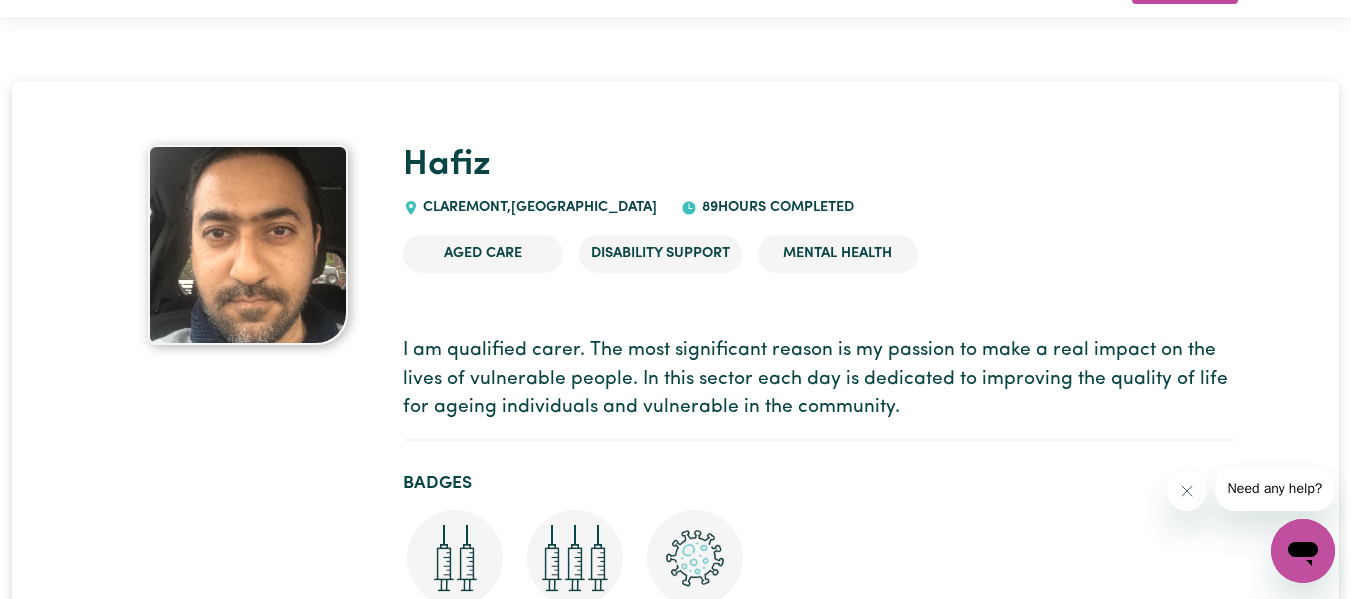 scroll, scrollTop: 0, scrollLeft: 0, axis: both 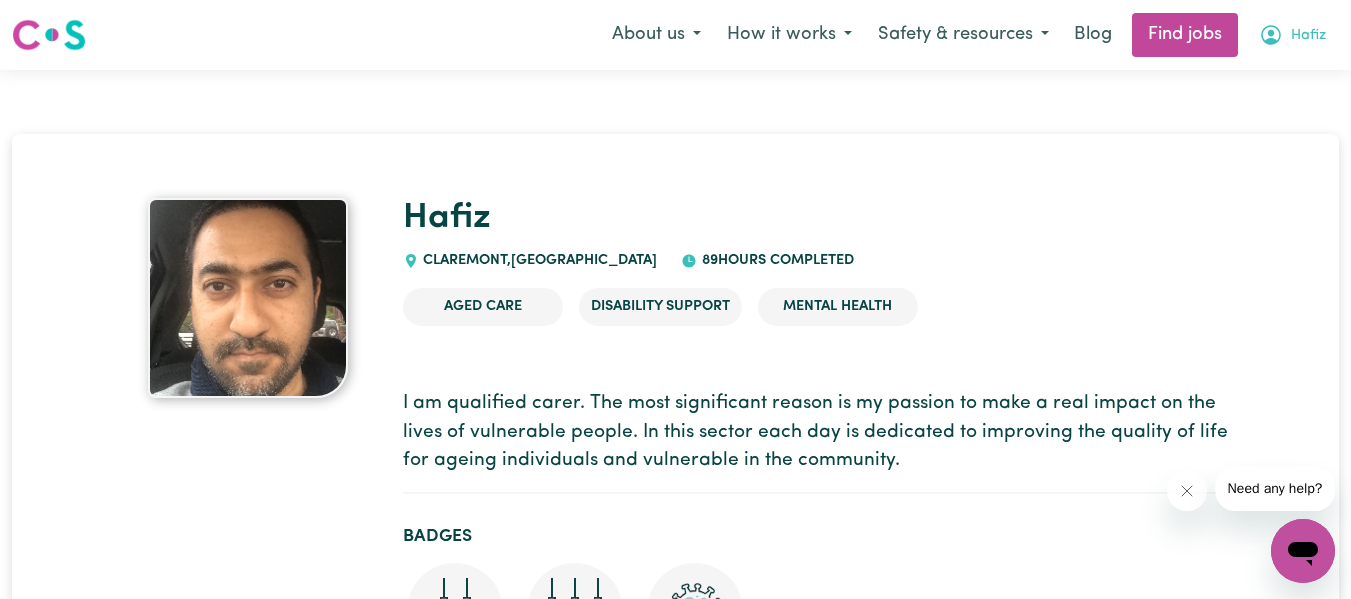 click on "Hafiz" at bounding box center [1308, 36] 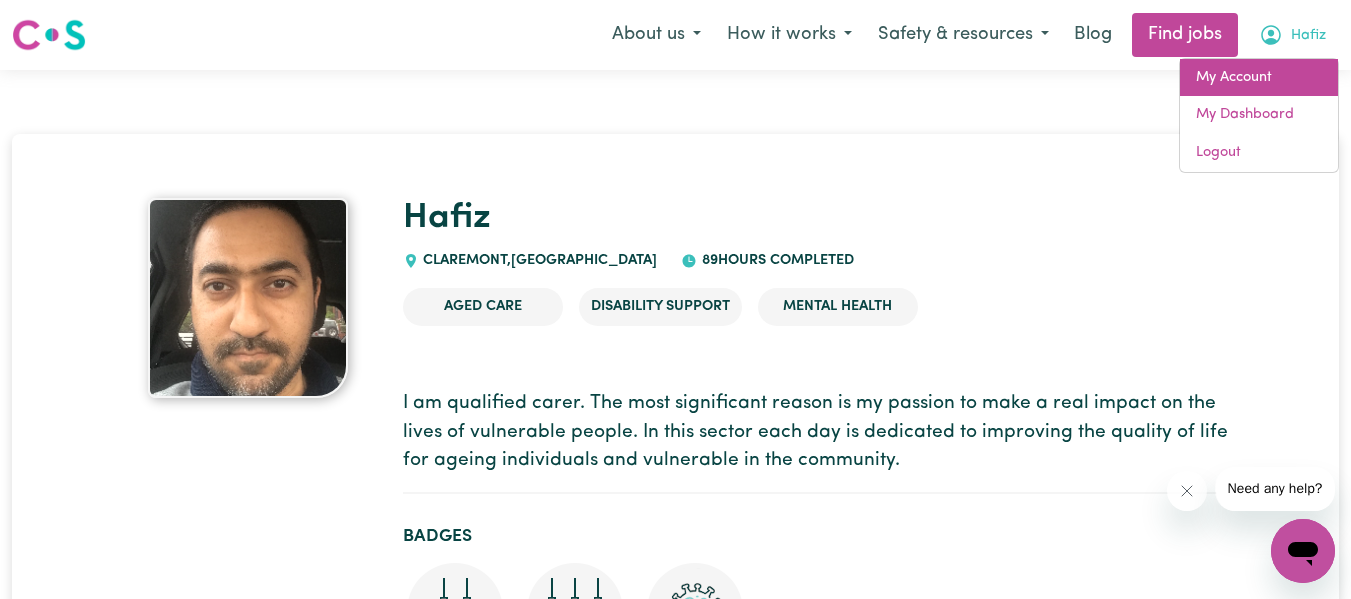 click on "My Account" at bounding box center [1259, 78] 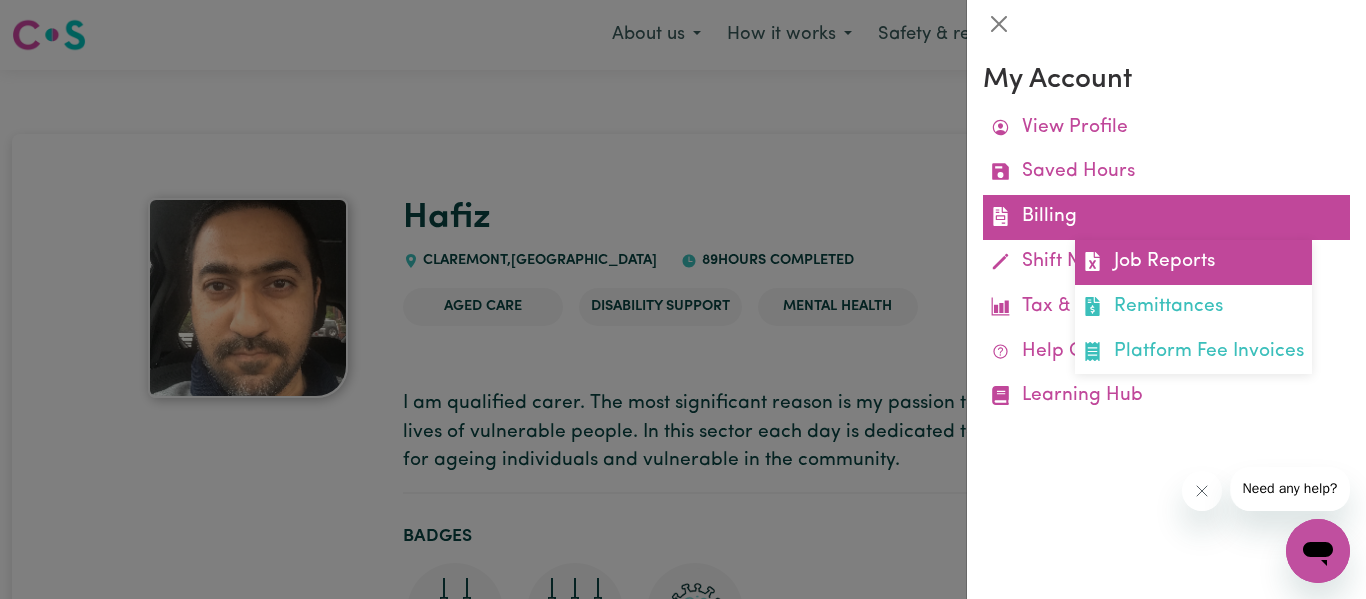 click on "Job Reports" at bounding box center [1193, 262] 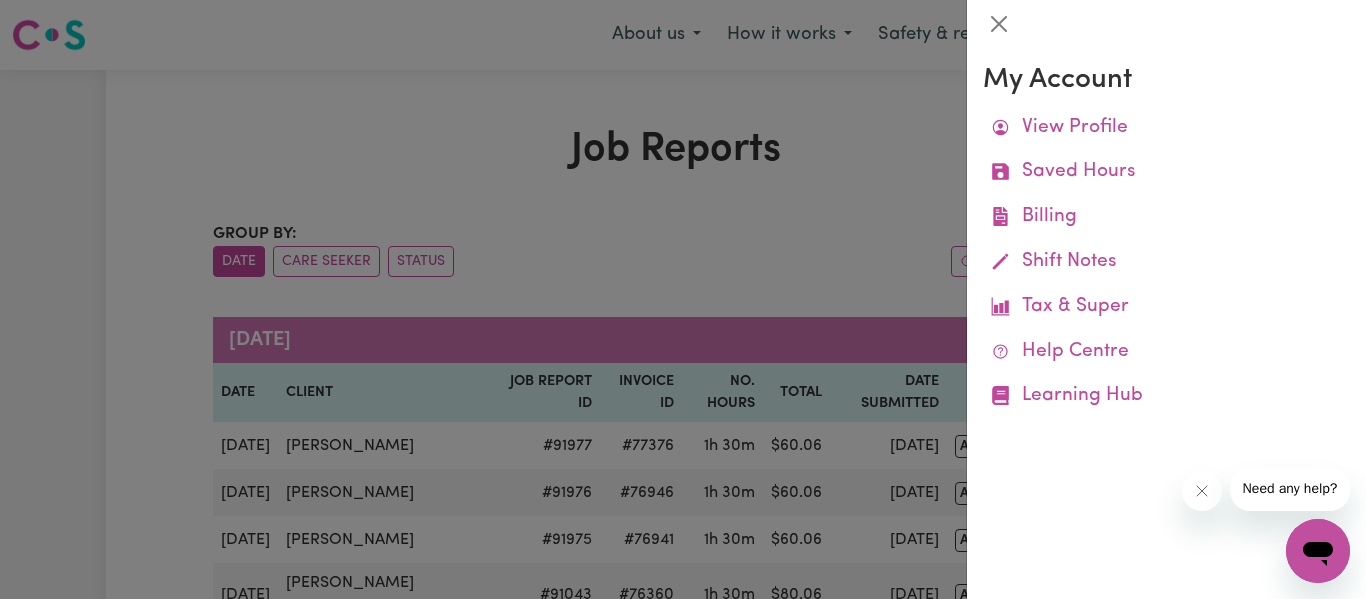 click at bounding box center [683, 299] 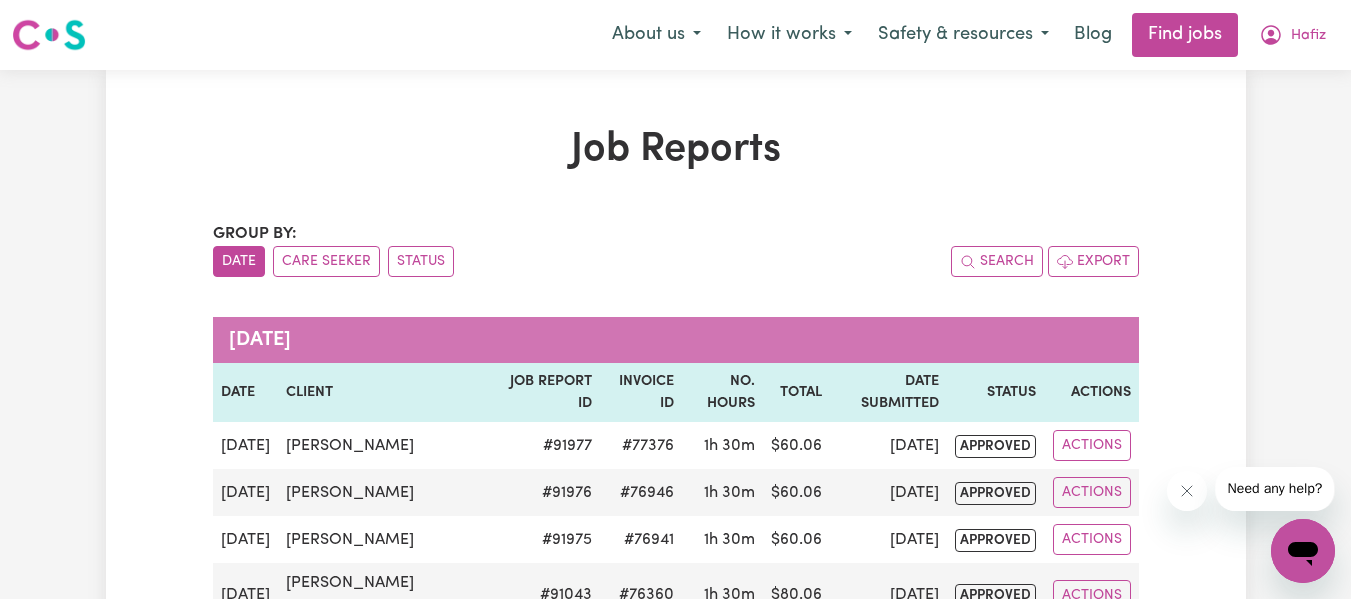 scroll, scrollTop: 101, scrollLeft: 0, axis: vertical 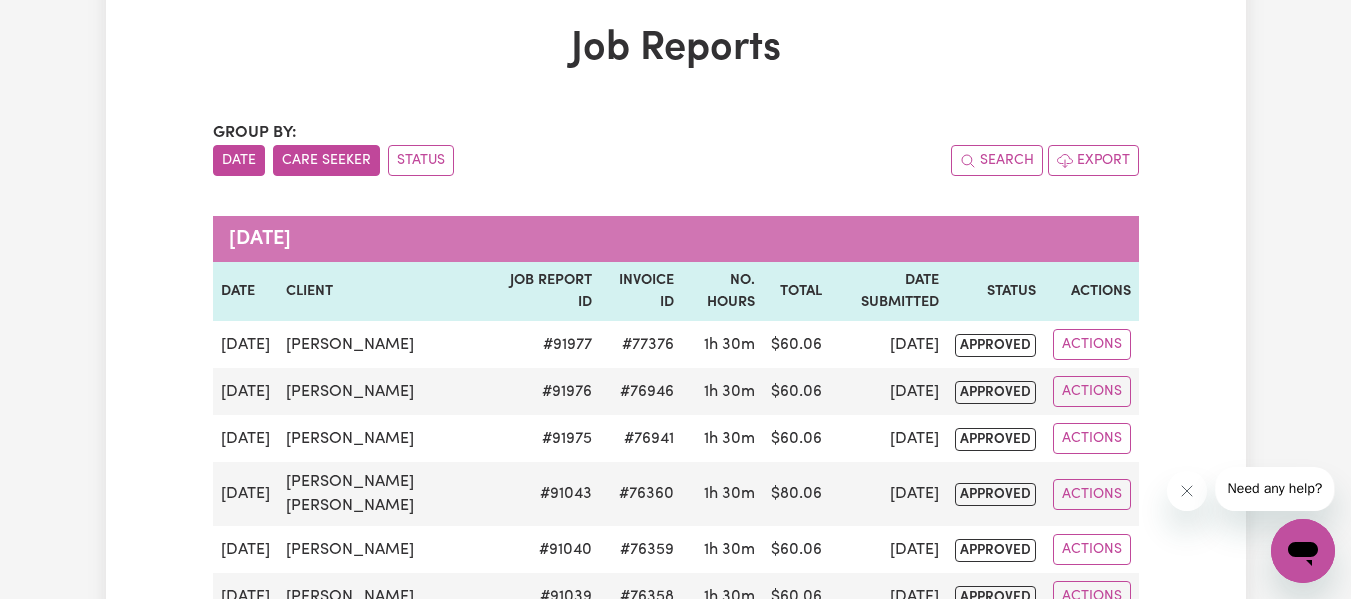 click on "Care Seeker" at bounding box center (326, 160) 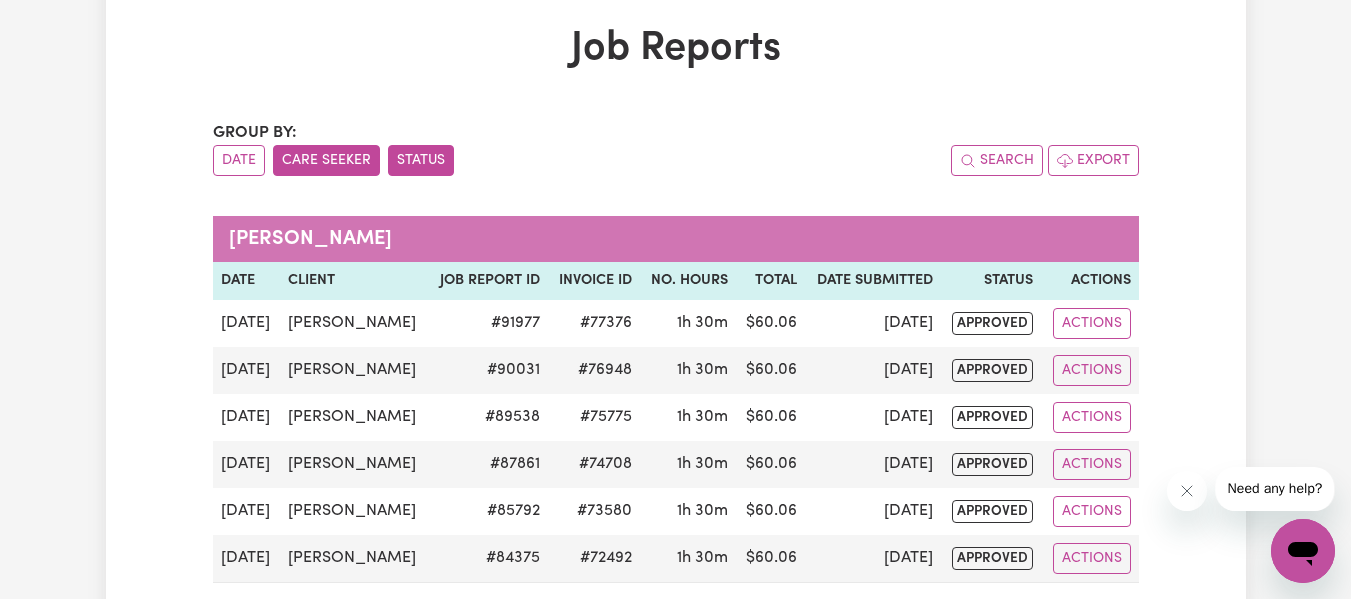 click on "Status" at bounding box center [421, 160] 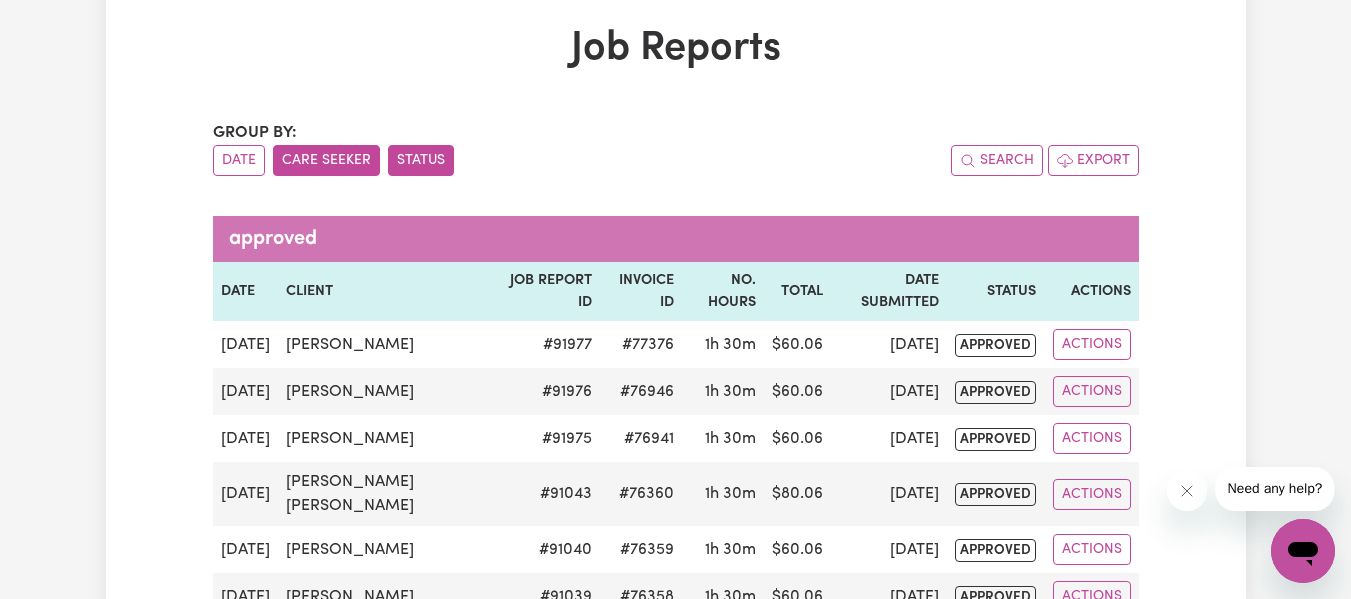 click on "Care Seeker" at bounding box center (326, 160) 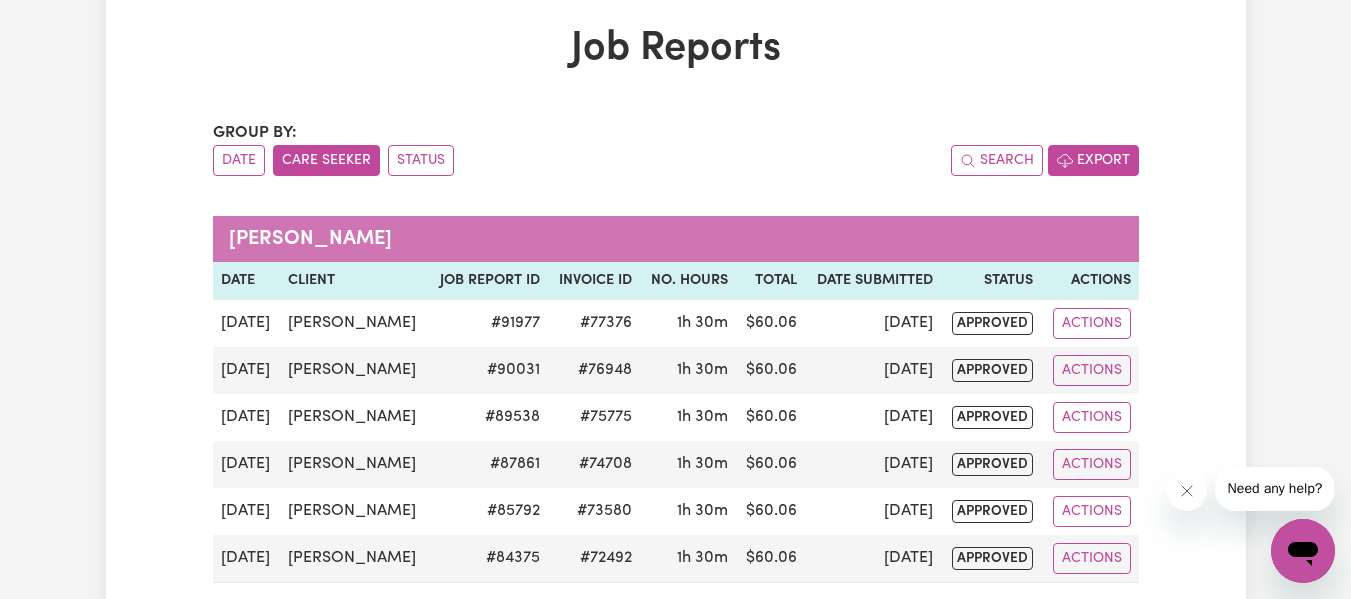 click on "Export" at bounding box center [1093, 160] 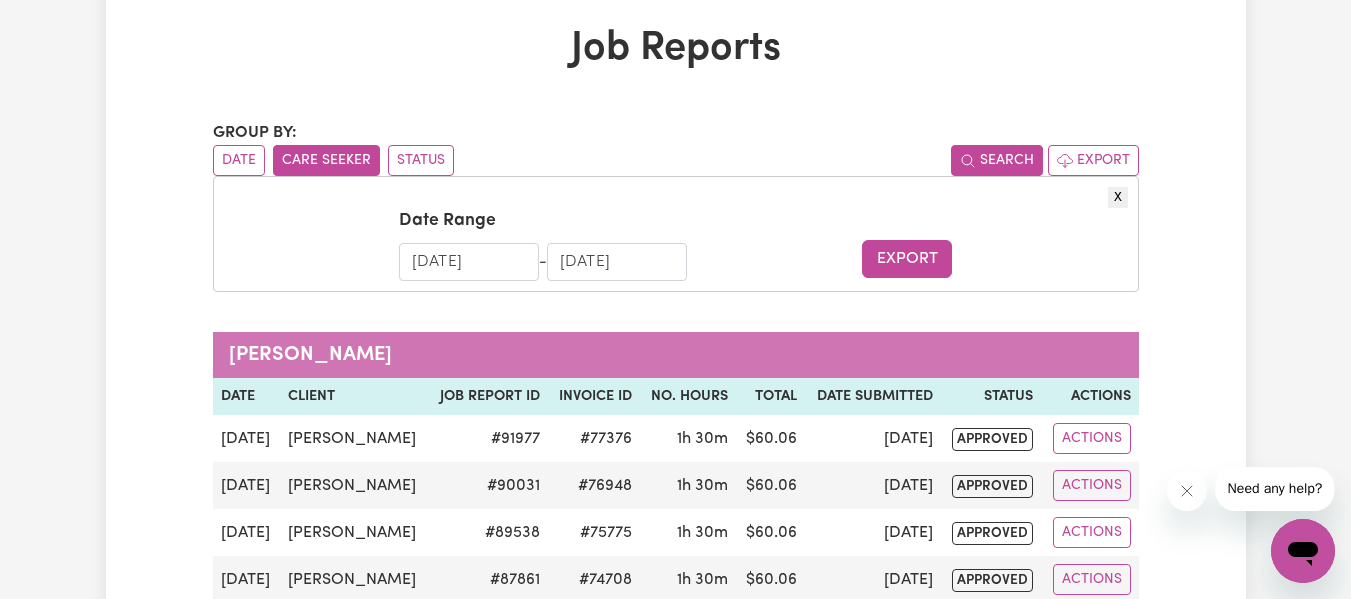 click on "Search" at bounding box center [997, 160] 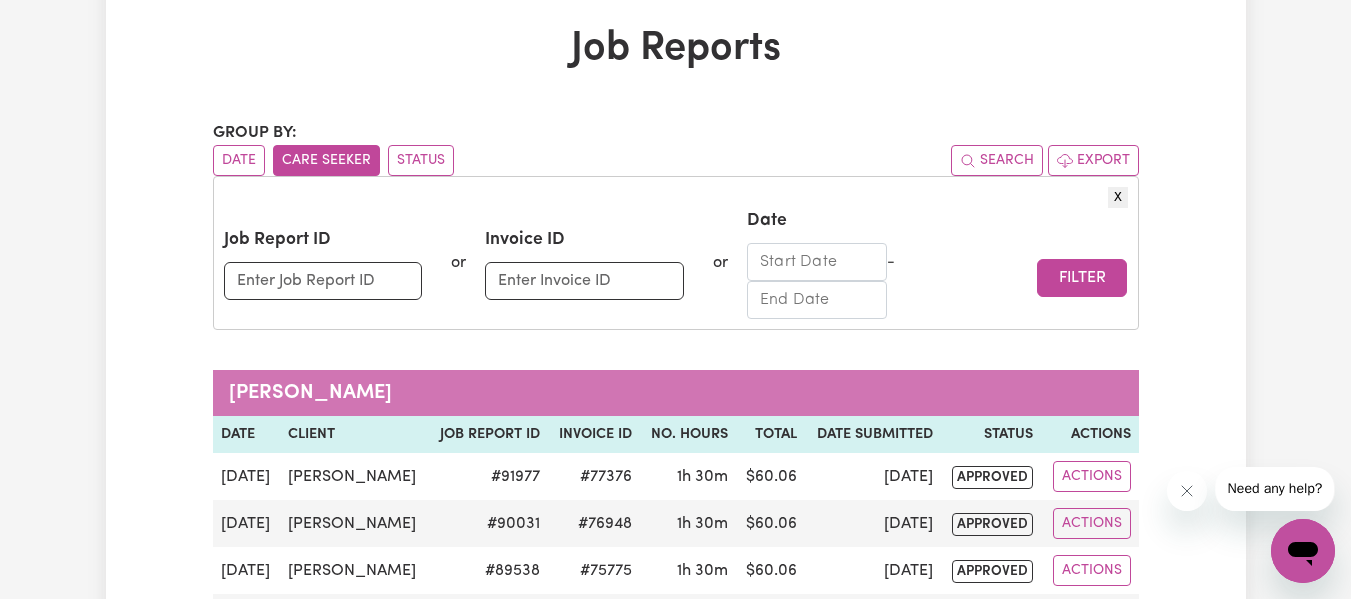 scroll, scrollTop: 0, scrollLeft: 0, axis: both 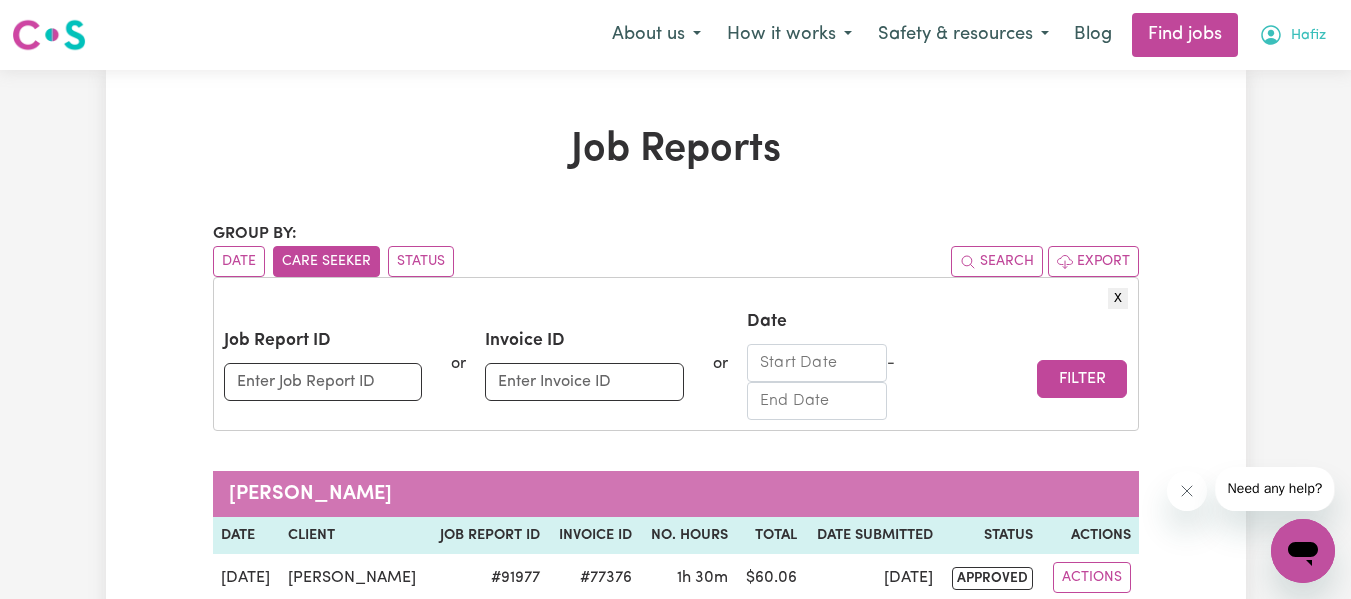 click on "Hafiz" at bounding box center [1308, 36] 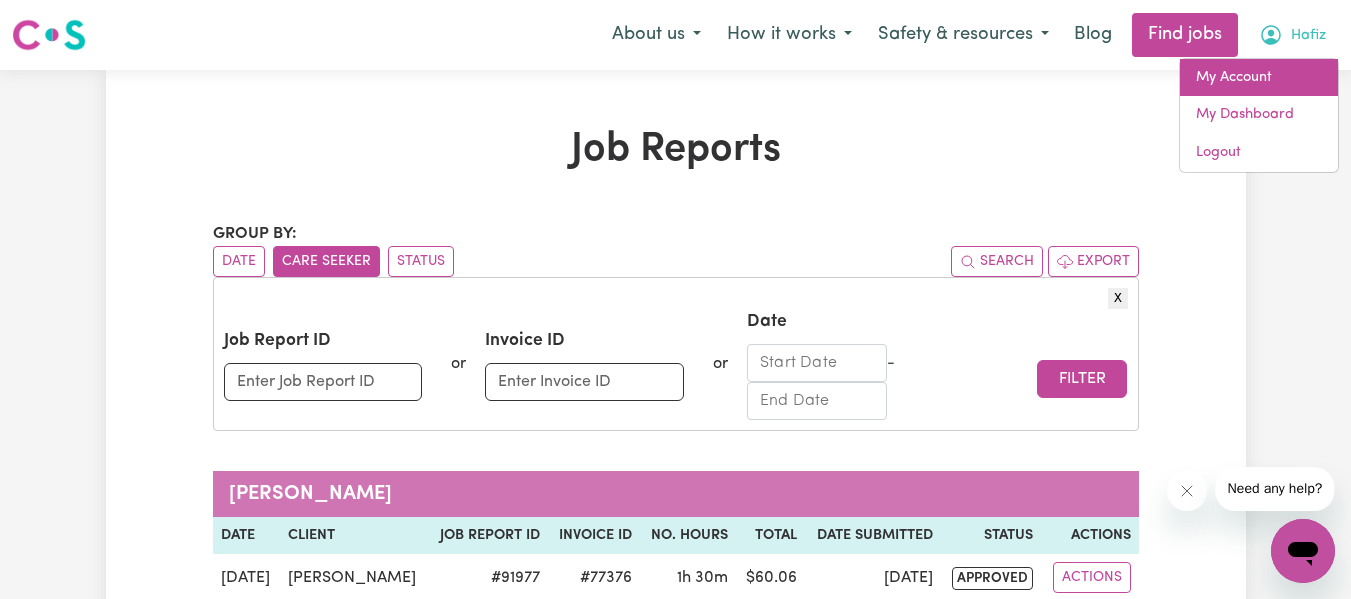 click on "My Account" at bounding box center (1259, 78) 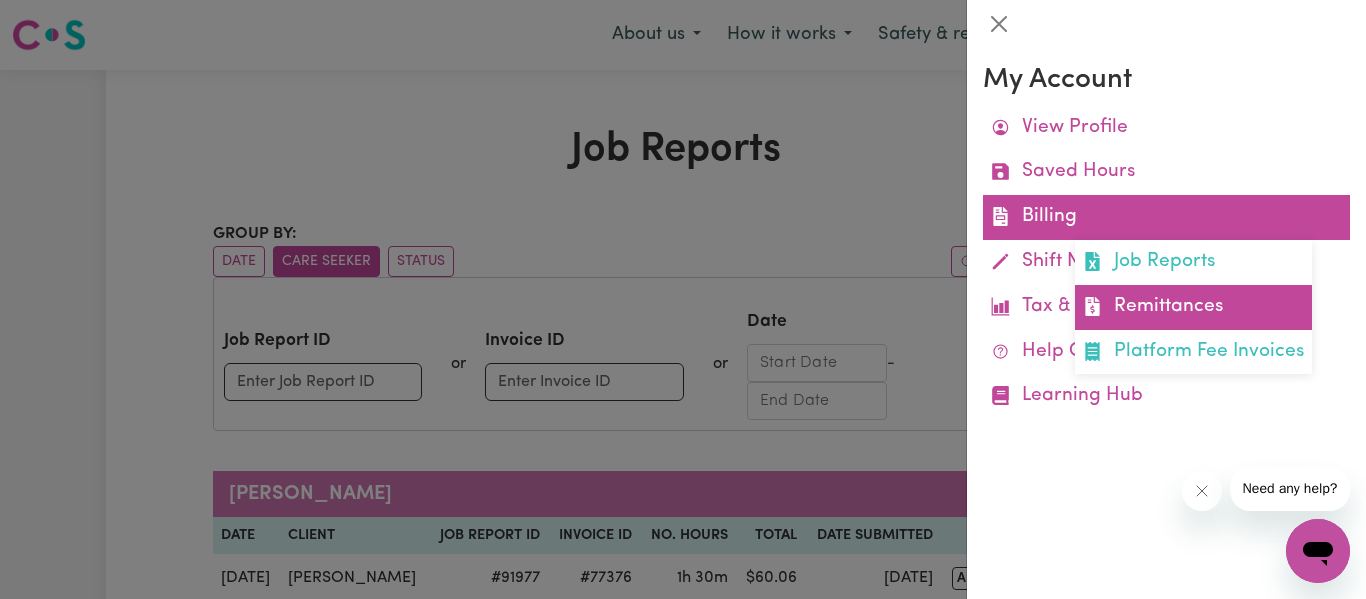 click on "Remittances" at bounding box center [1193, 307] 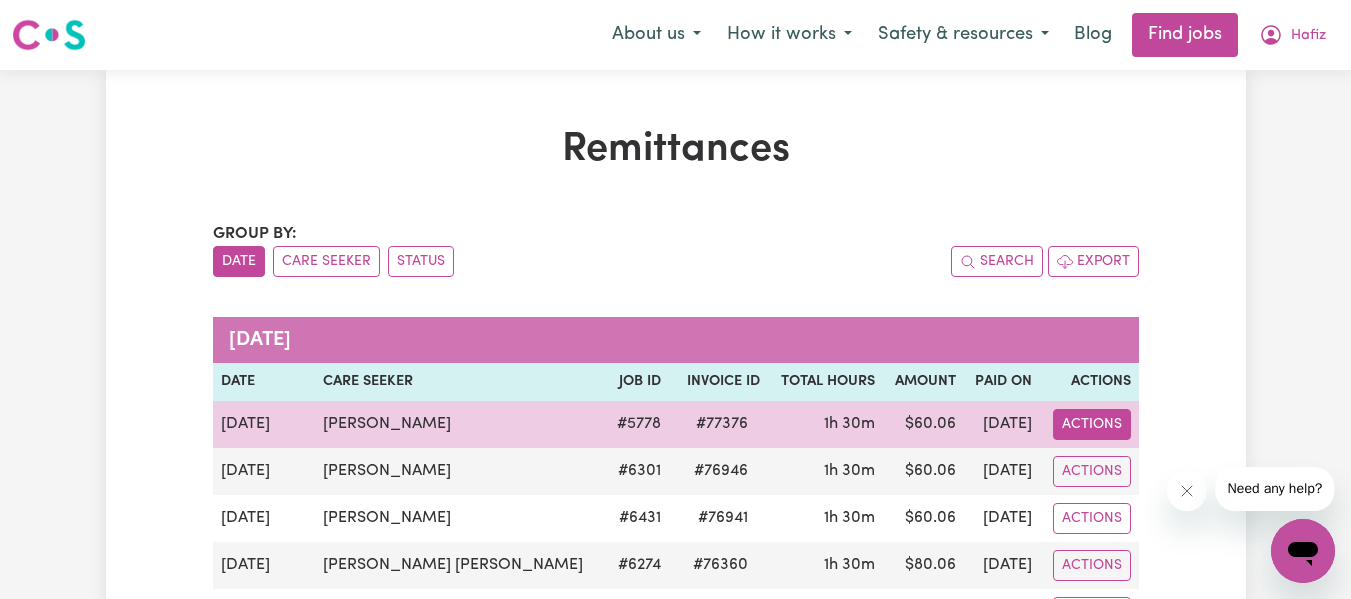 click on "Actions" at bounding box center [1092, 424] 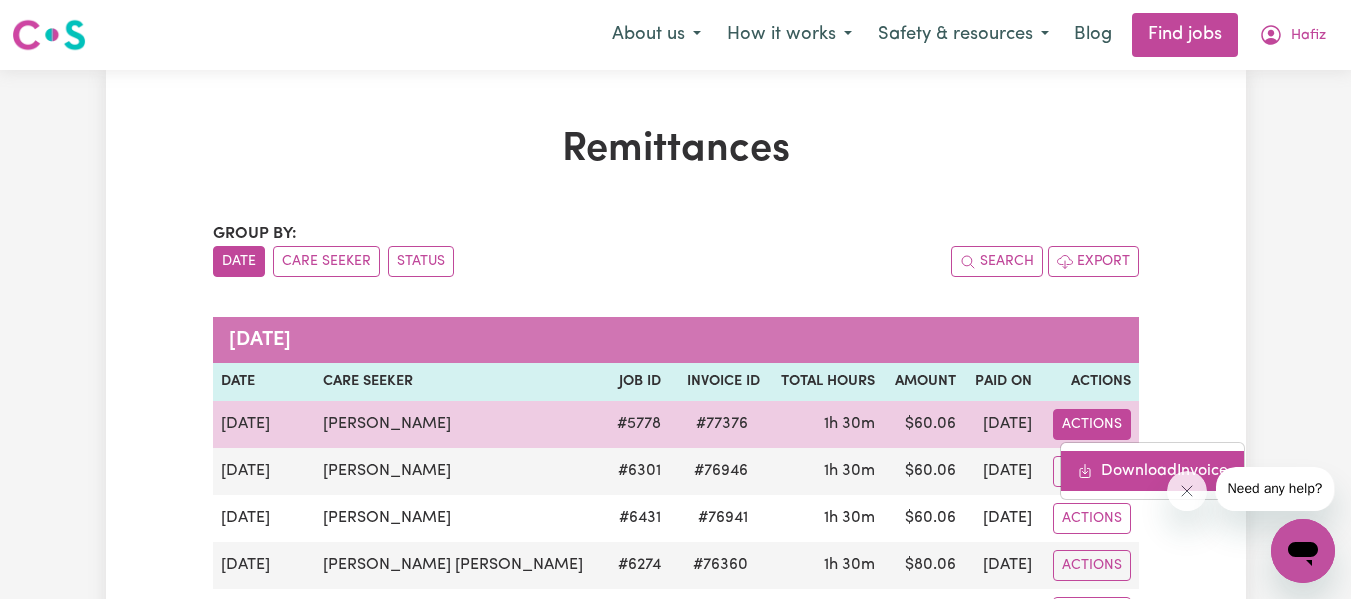 click on "Download  Invoice" at bounding box center [1152, 471] 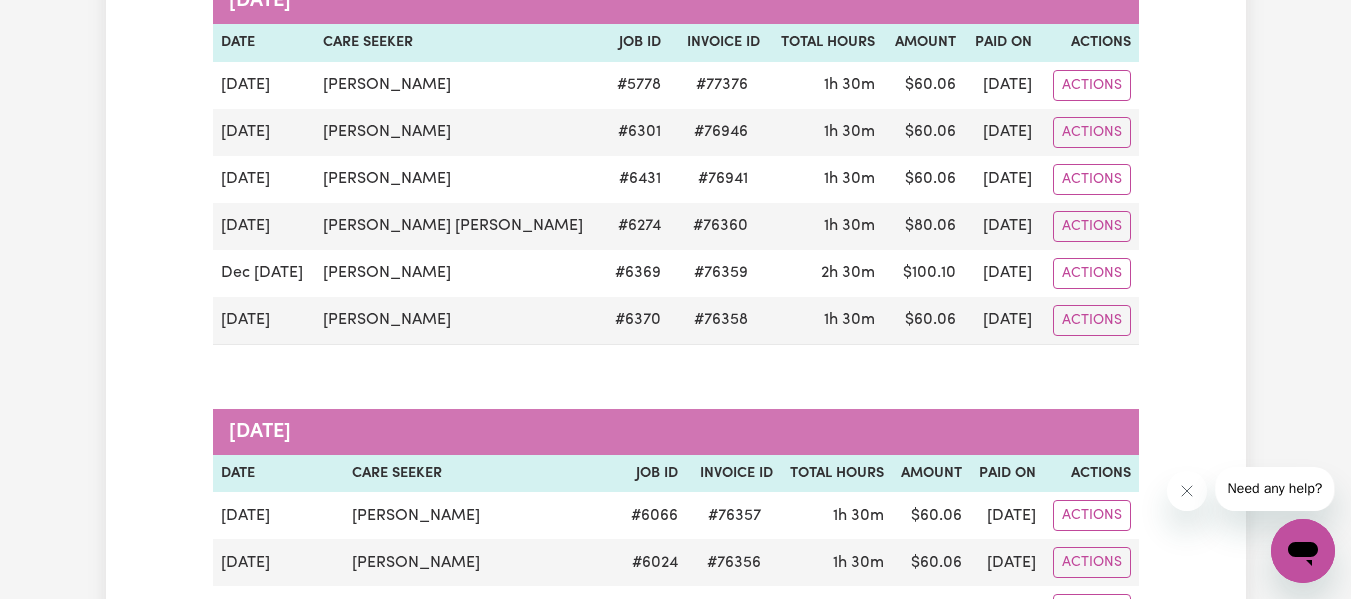 scroll, scrollTop: 346, scrollLeft: 0, axis: vertical 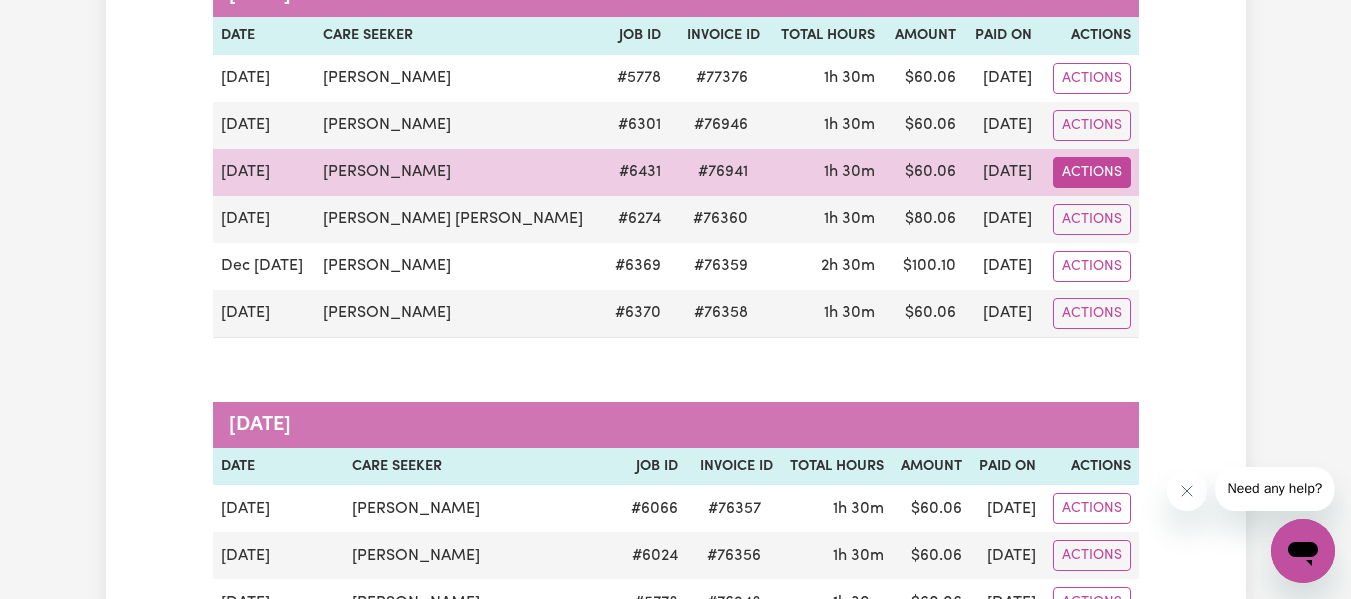 click on "Actions" at bounding box center (1092, 78) 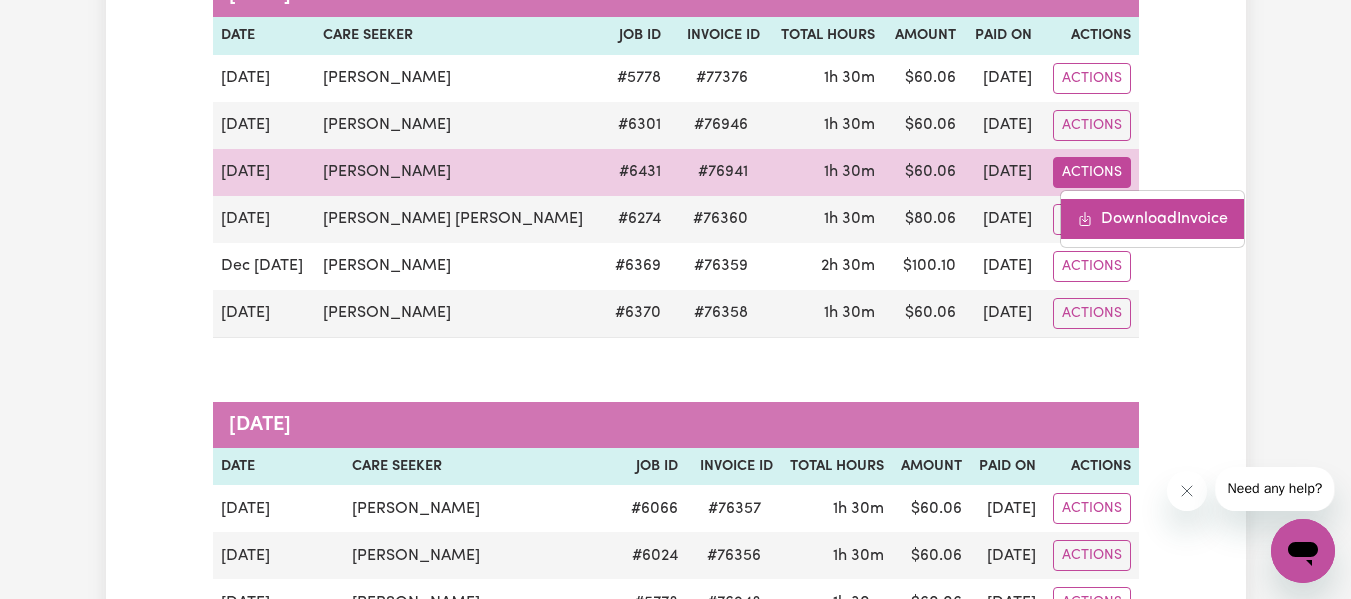 click on "Download  Invoice" at bounding box center [1152, 219] 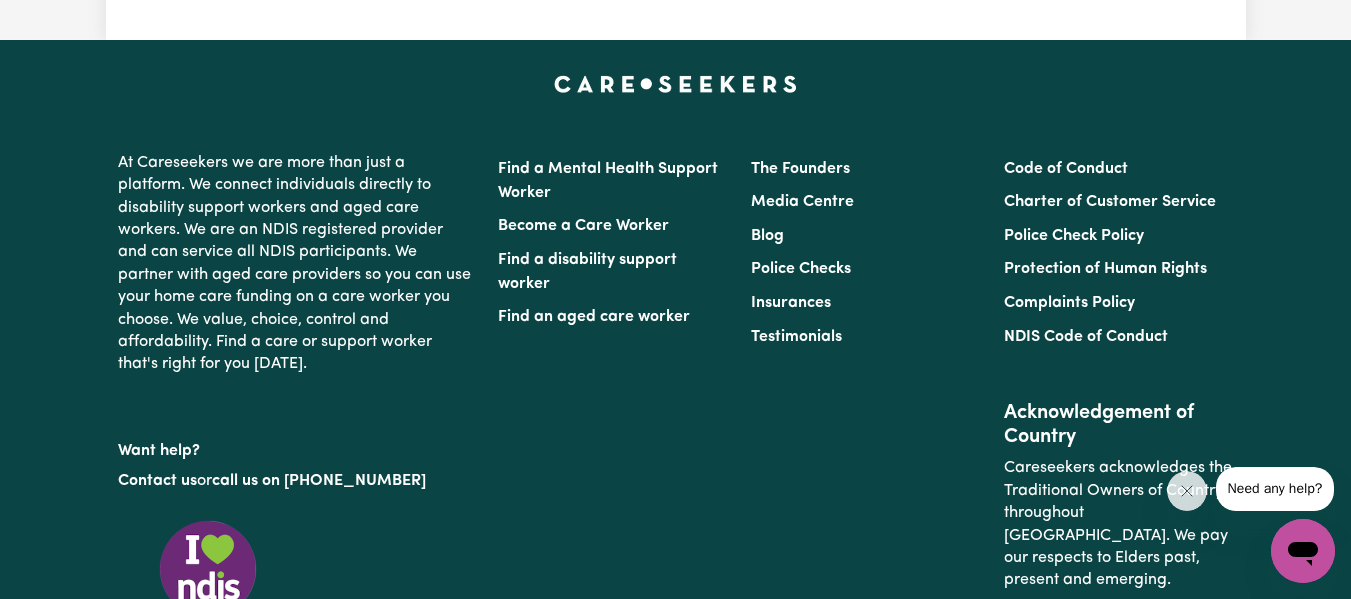 scroll, scrollTop: 2792, scrollLeft: 0, axis: vertical 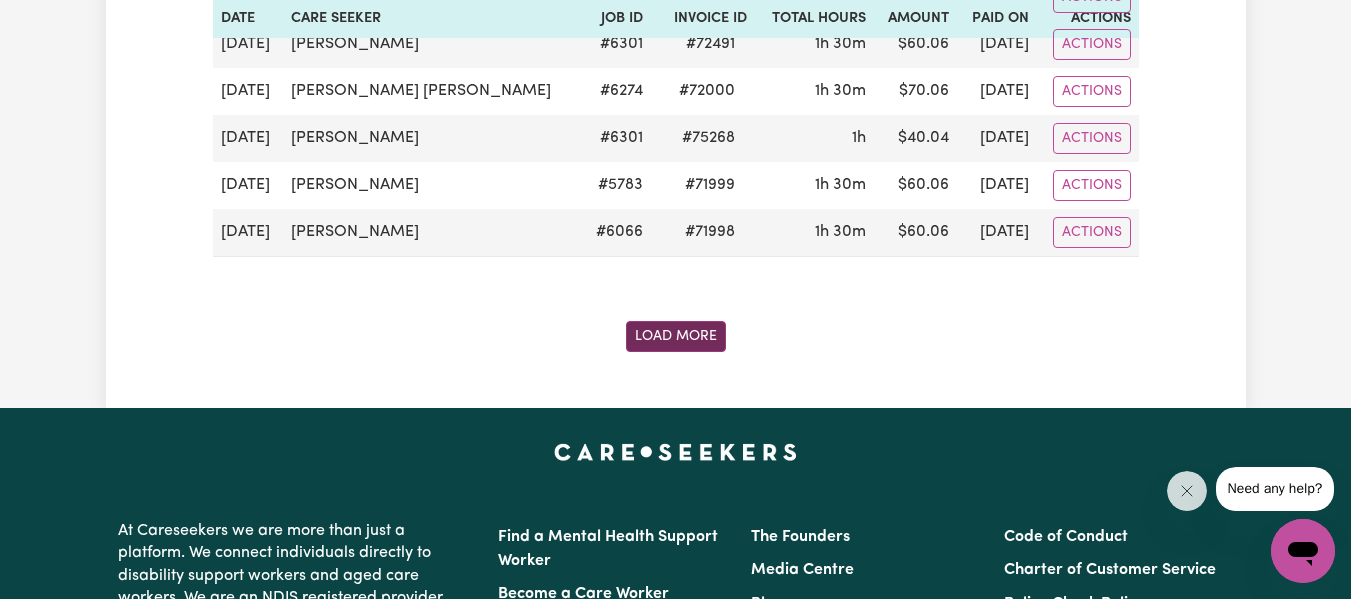 click on "Load More" at bounding box center (676, 336) 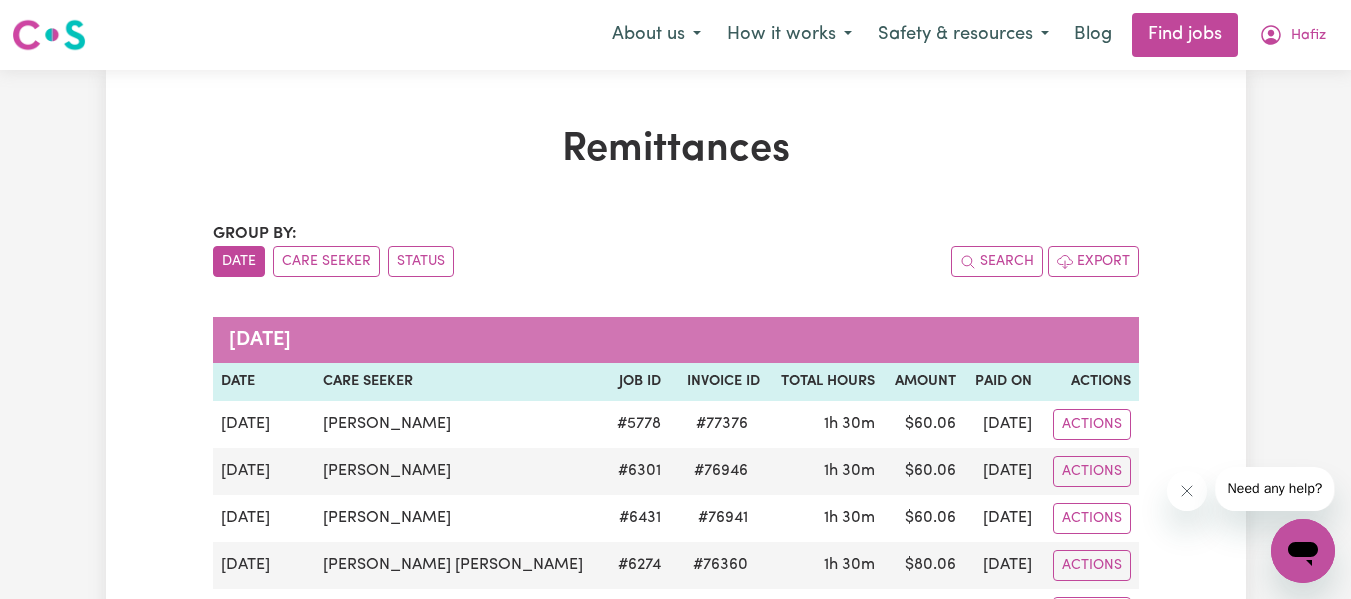 scroll, scrollTop: 126, scrollLeft: 0, axis: vertical 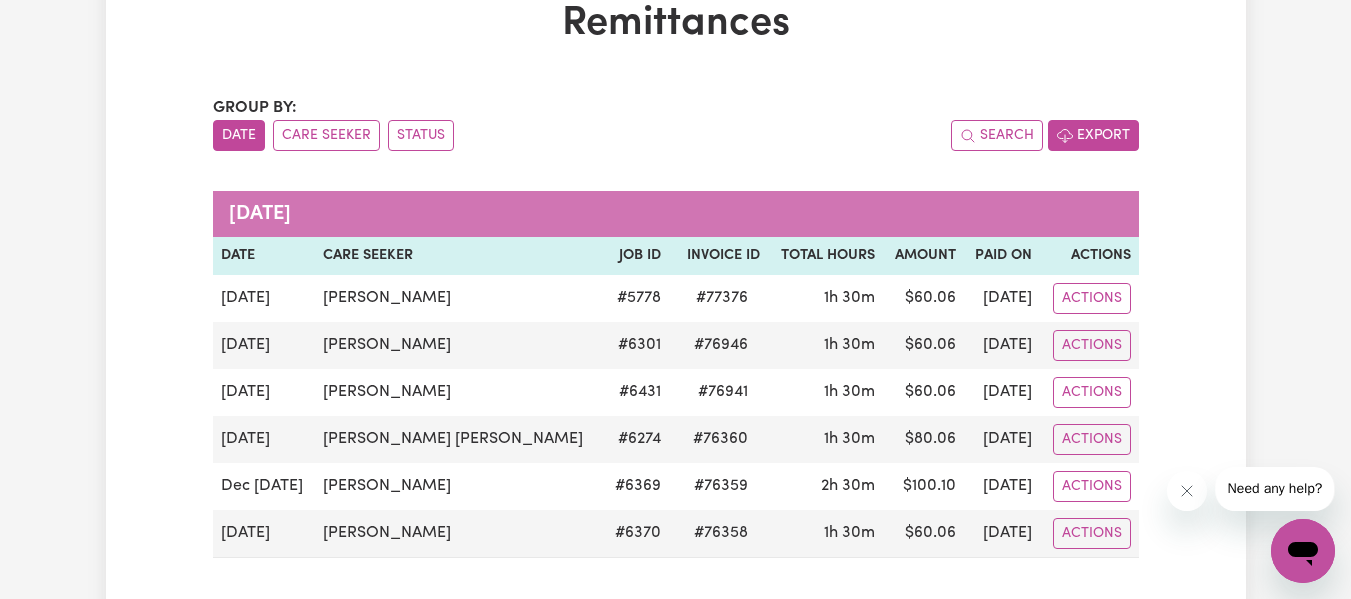 click on "Export" at bounding box center (1093, 135) 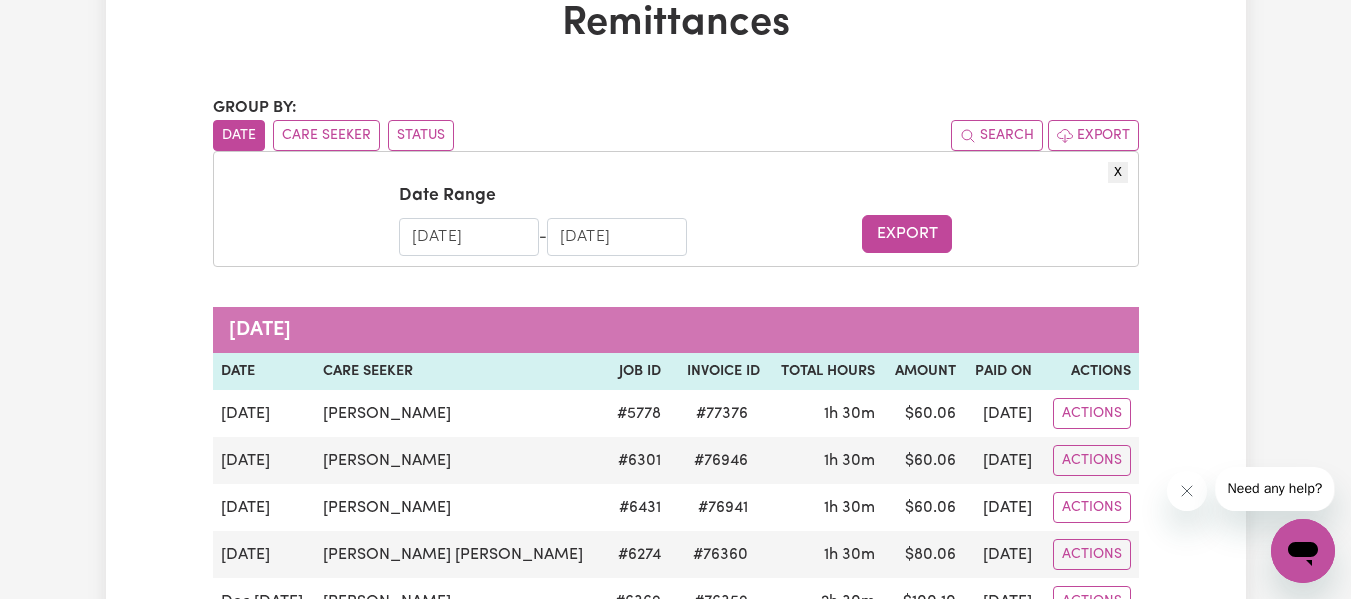 click on "[DATE]" at bounding box center [469, 237] 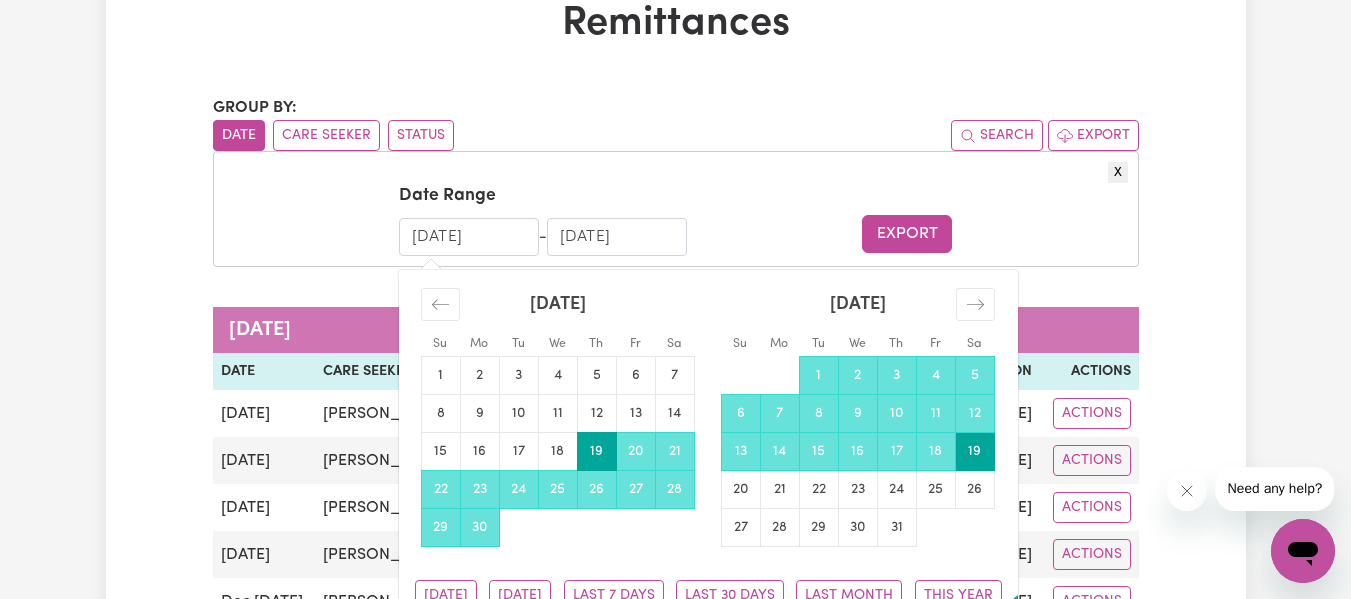 click on "[DATE]" at bounding box center [558, 305] 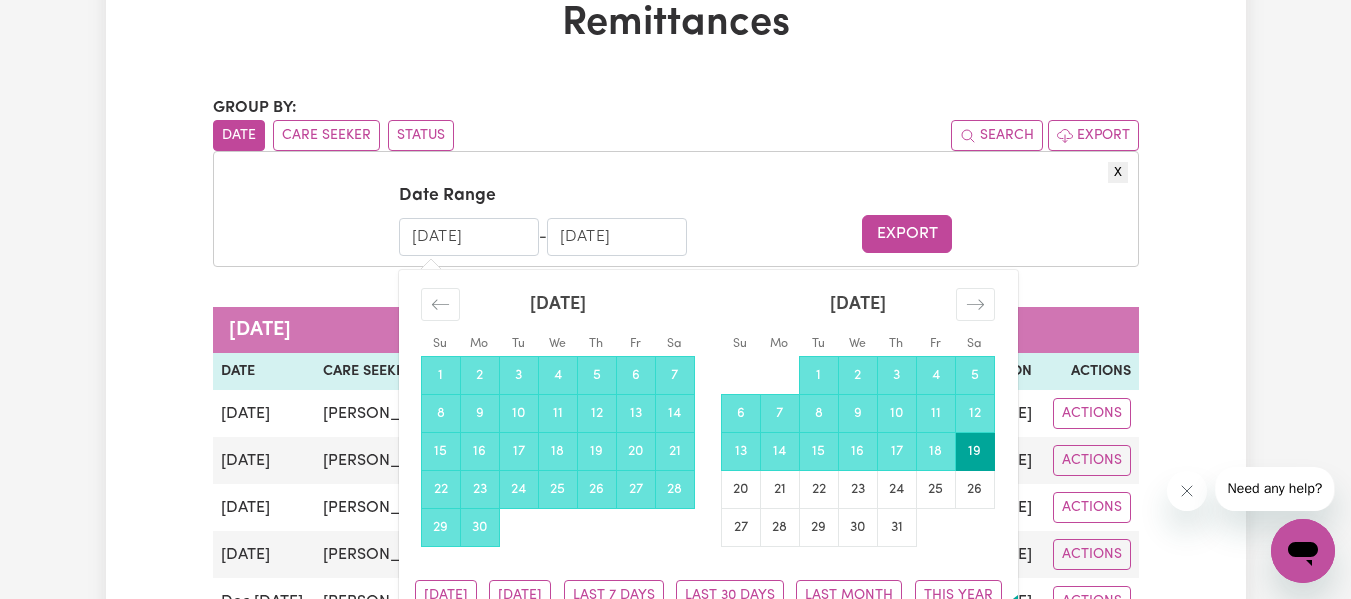click on "[DATE]" at bounding box center [469, 237] 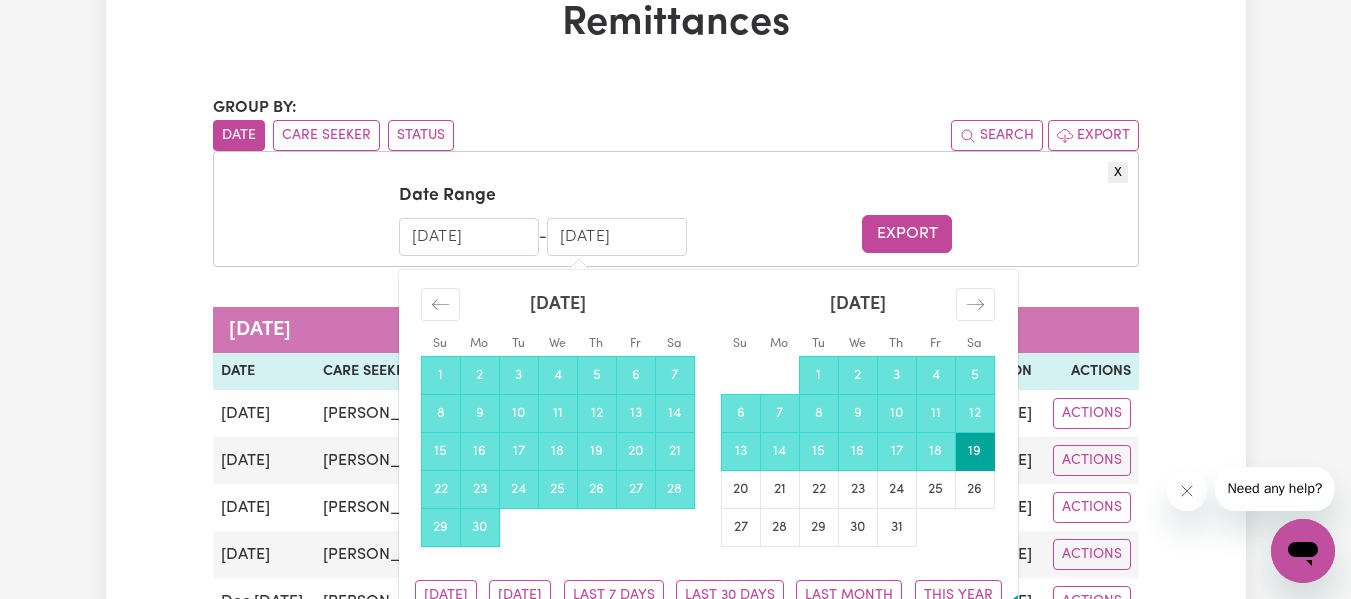 click on "[DATE]" at bounding box center [469, 237] 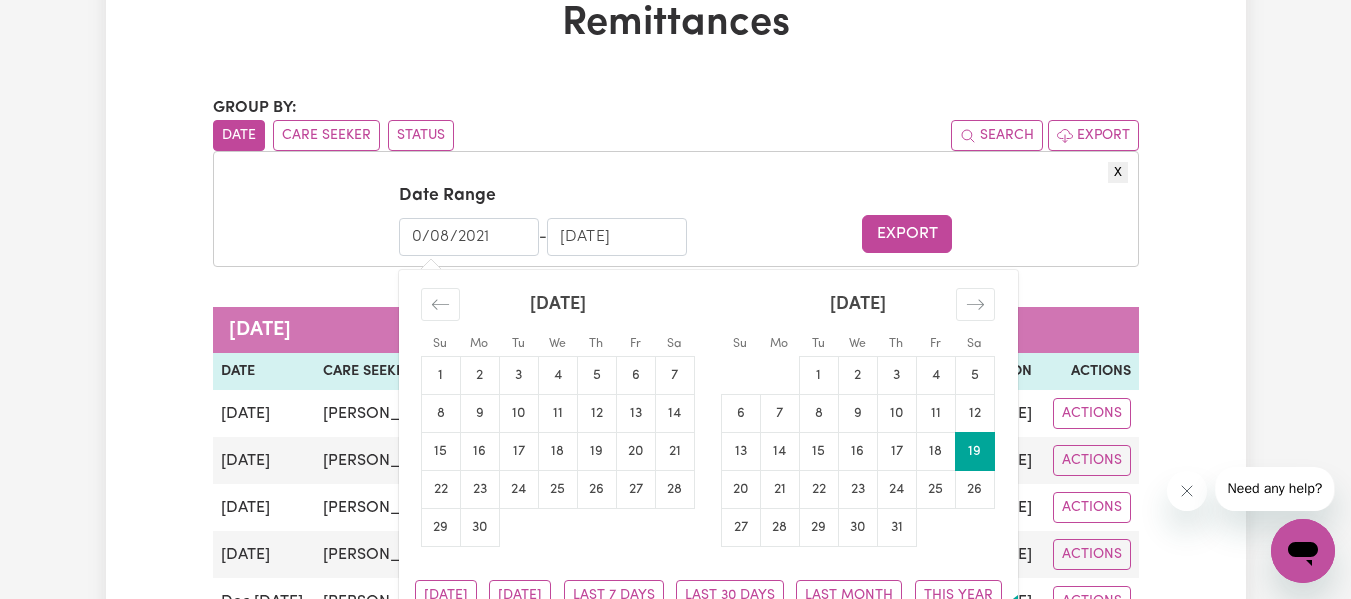 type on "[DATE]" 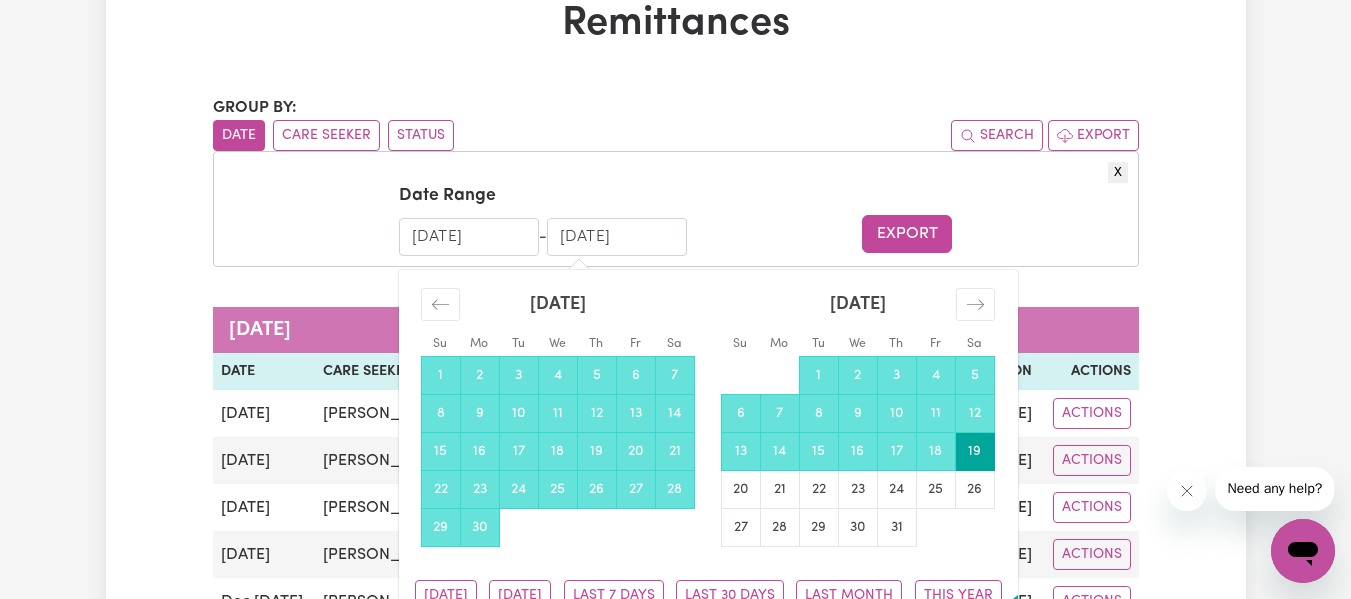 click on "X" at bounding box center (676, 172) 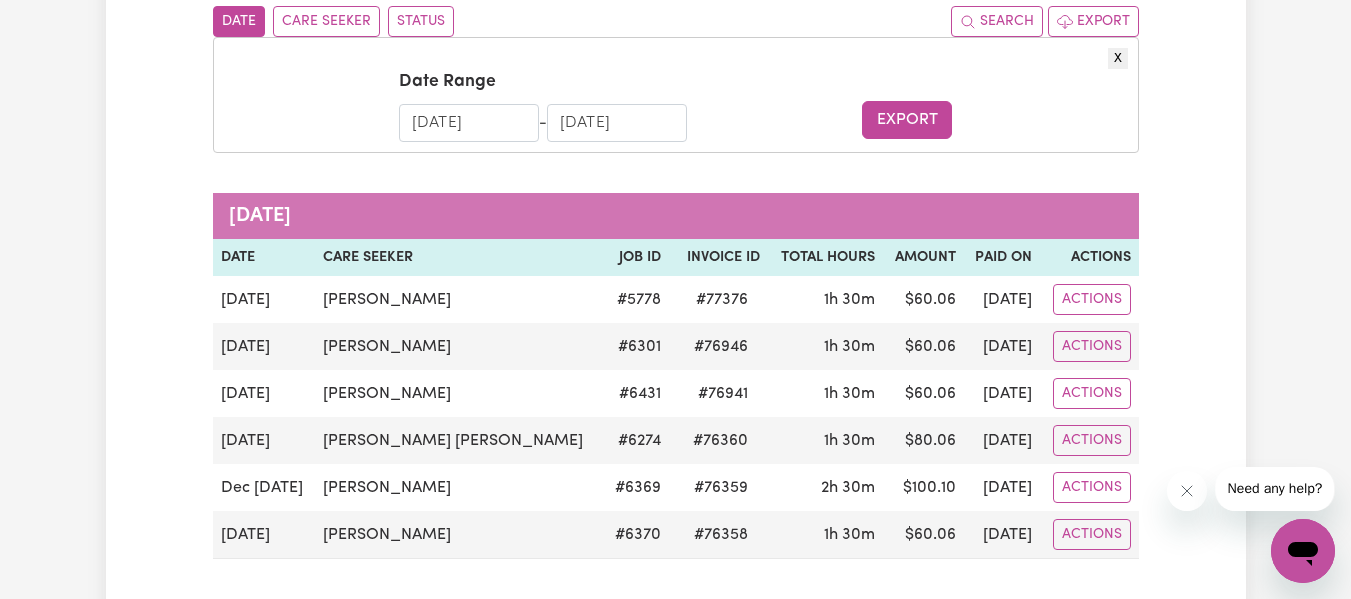 scroll, scrollTop: 126, scrollLeft: 0, axis: vertical 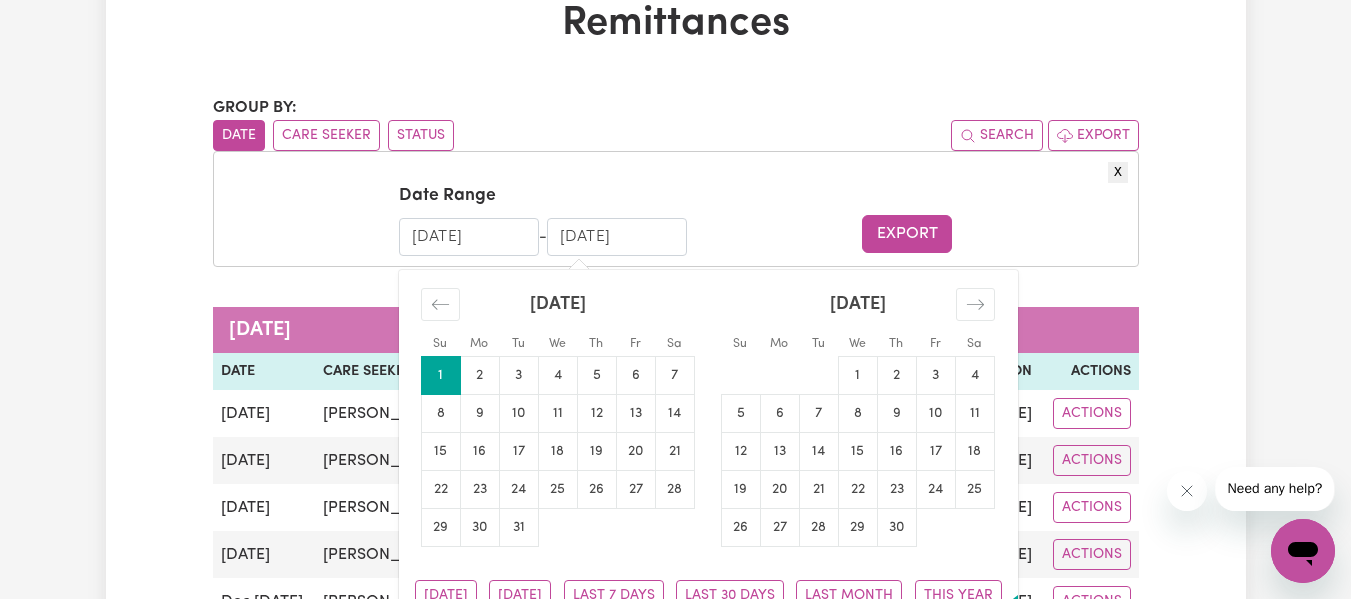 click on "[DATE]" at bounding box center (617, 237) 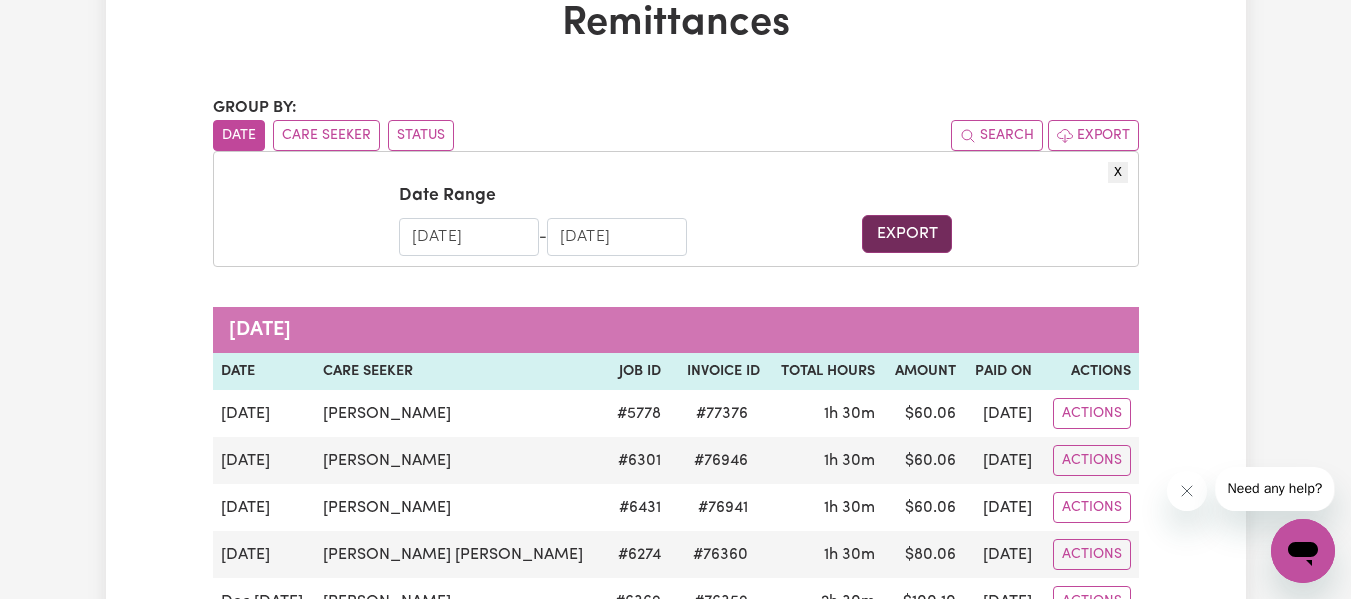 type on "[DATE]" 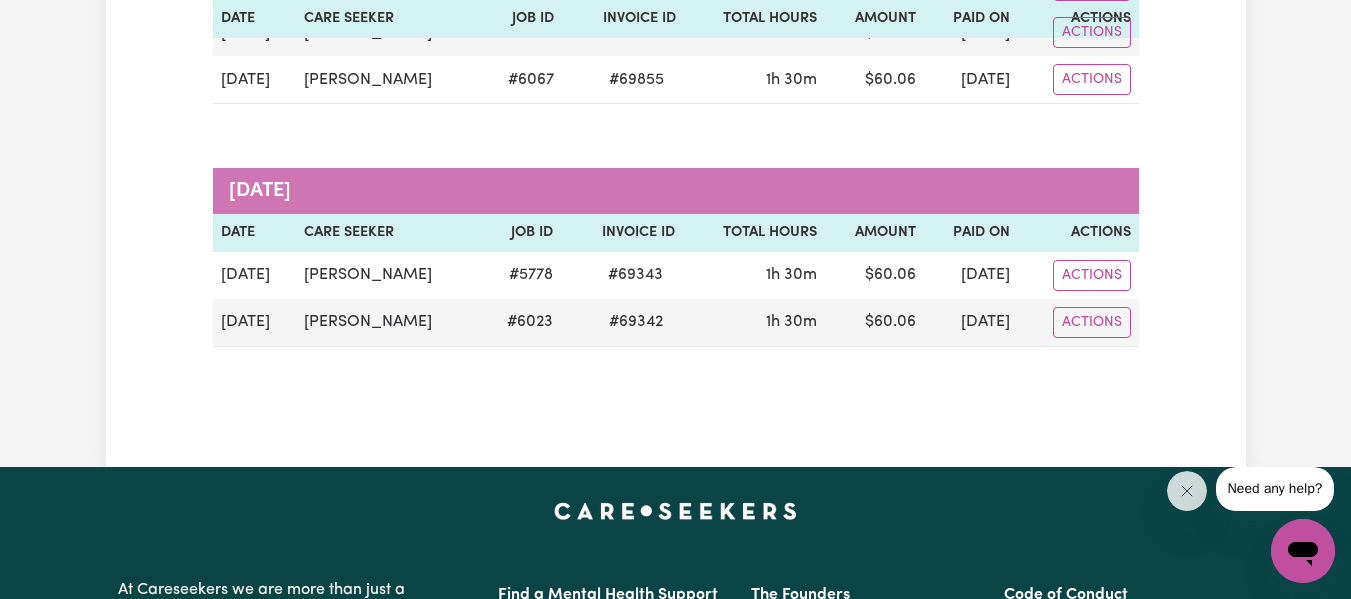 scroll, scrollTop: 3664, scrollLeft: 0, axis: vertical 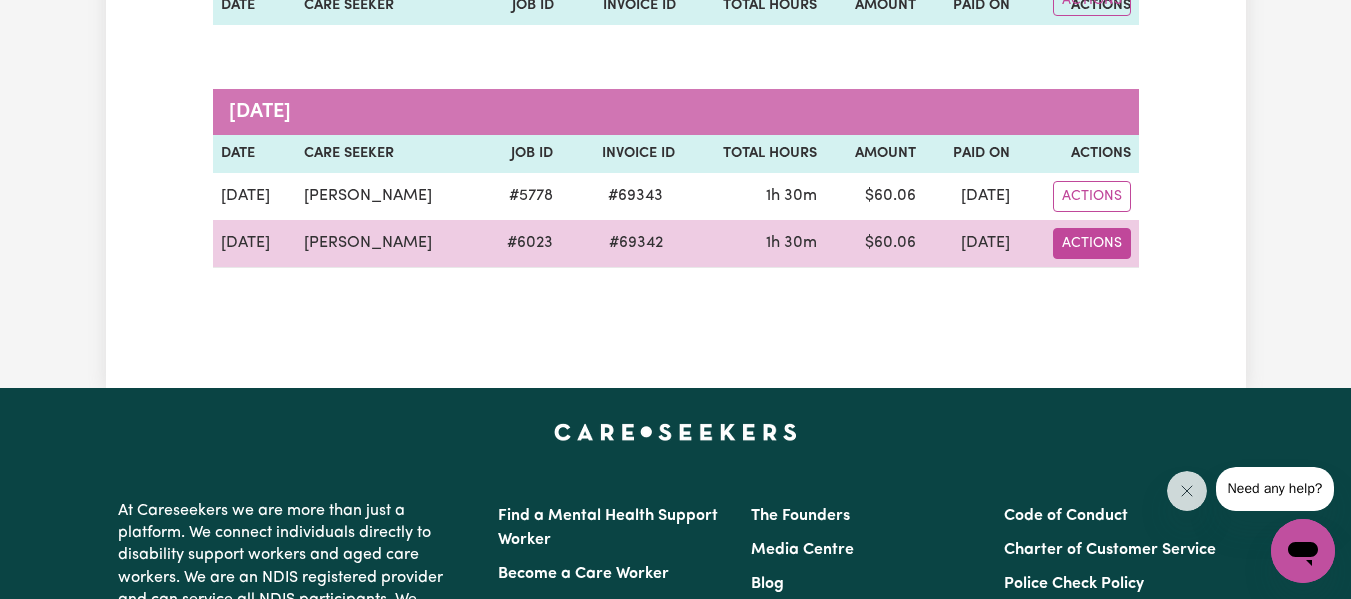 click on "Actions" at bounding box center [1092, -3125] 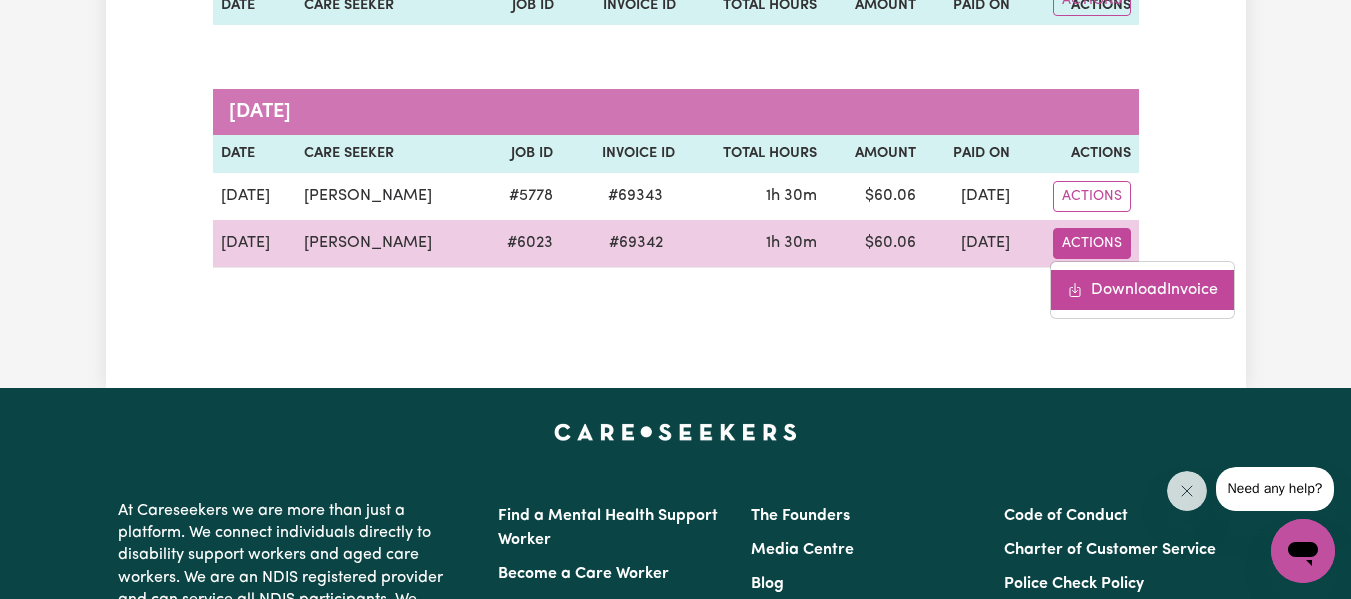 click on "Download  Invoice" at bounding box center [1142, 290] 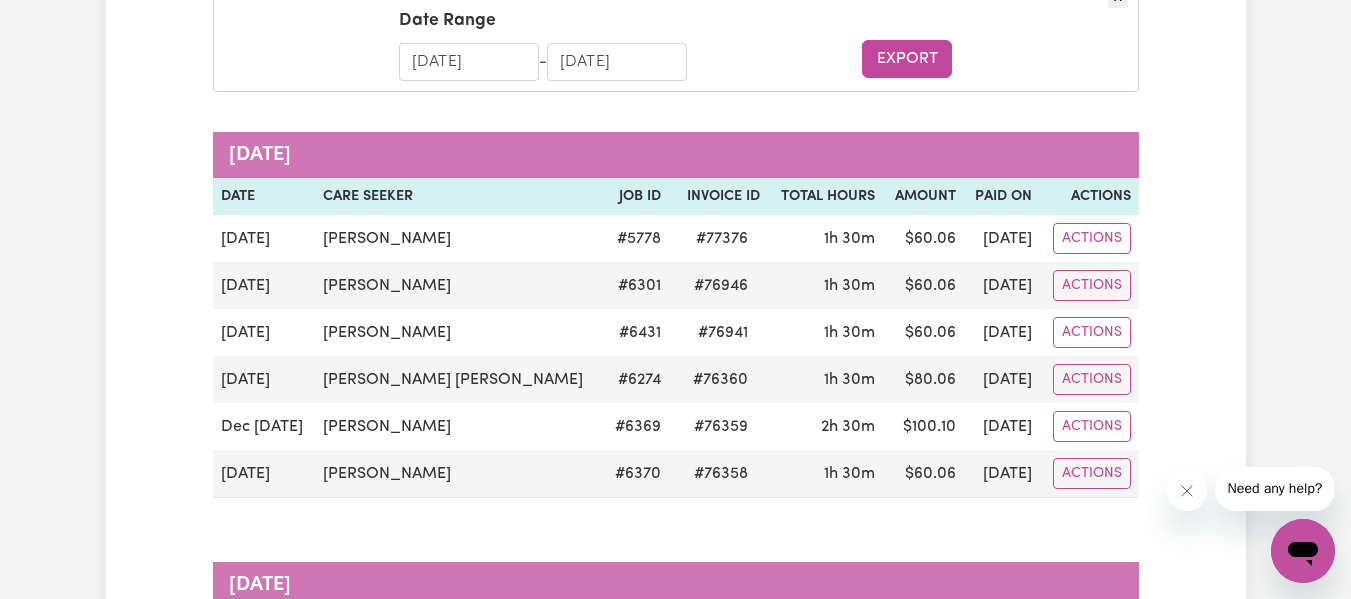 scroll, scrollTop: 0, scrollLeft: 0, axis: both 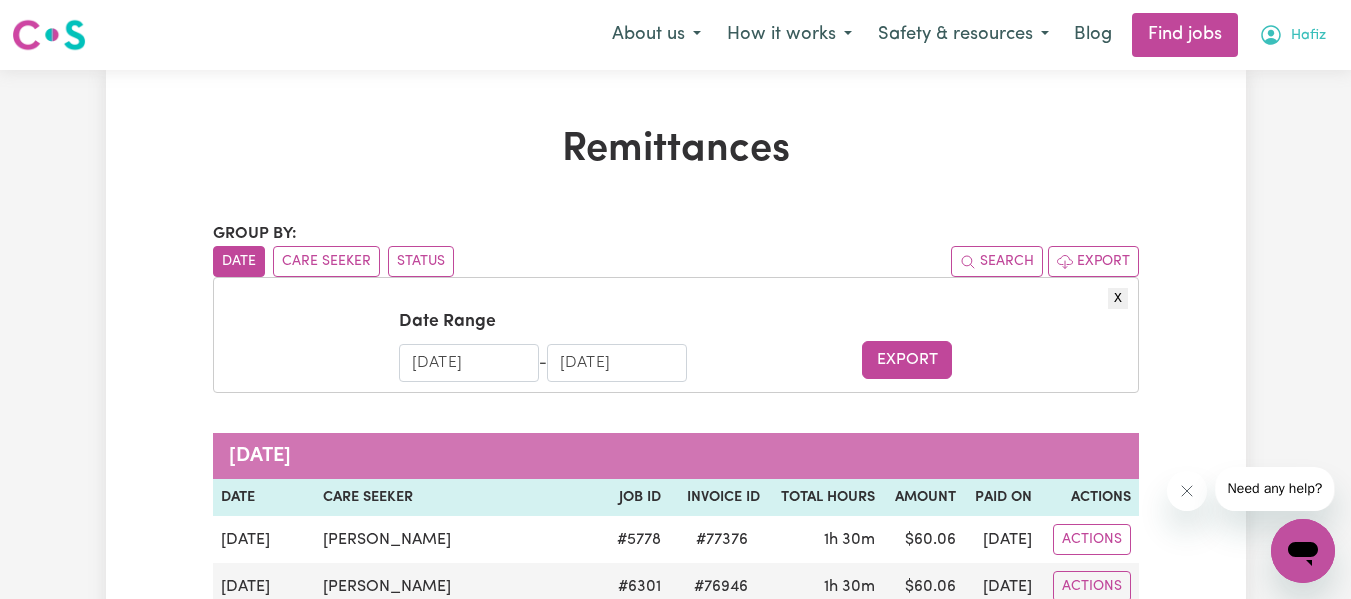 click on "Hafiz" at bounding box center (1308, 36) 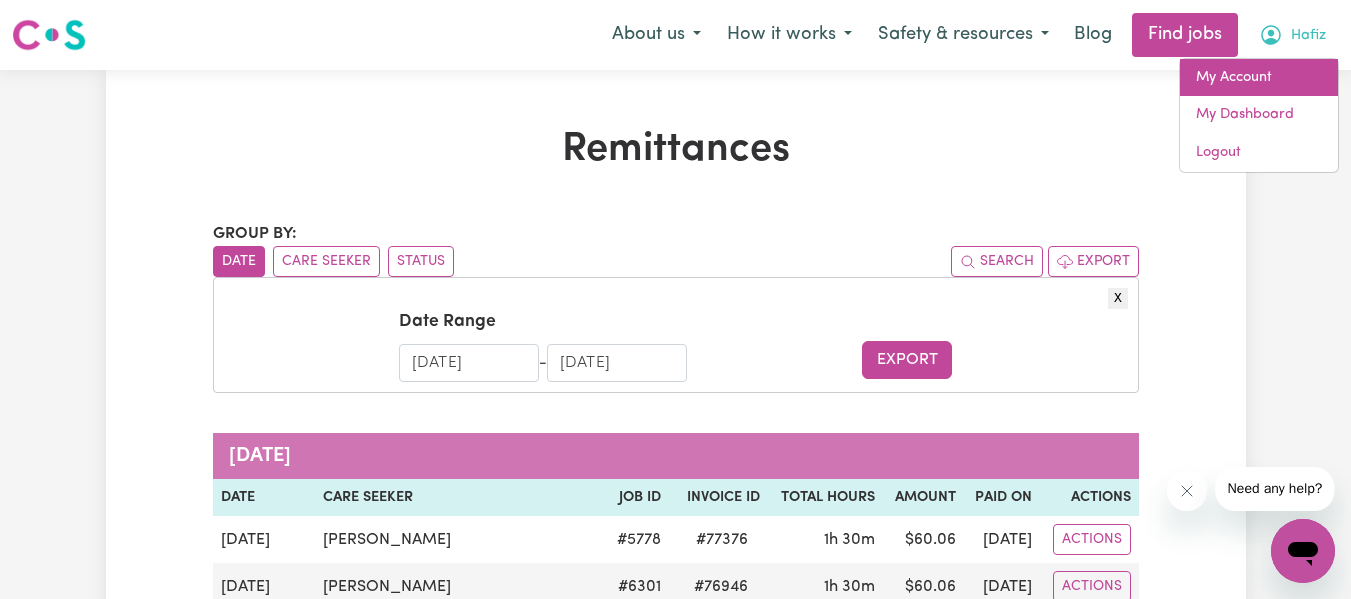 click on "My Account" at bounding box center [1259, 78] 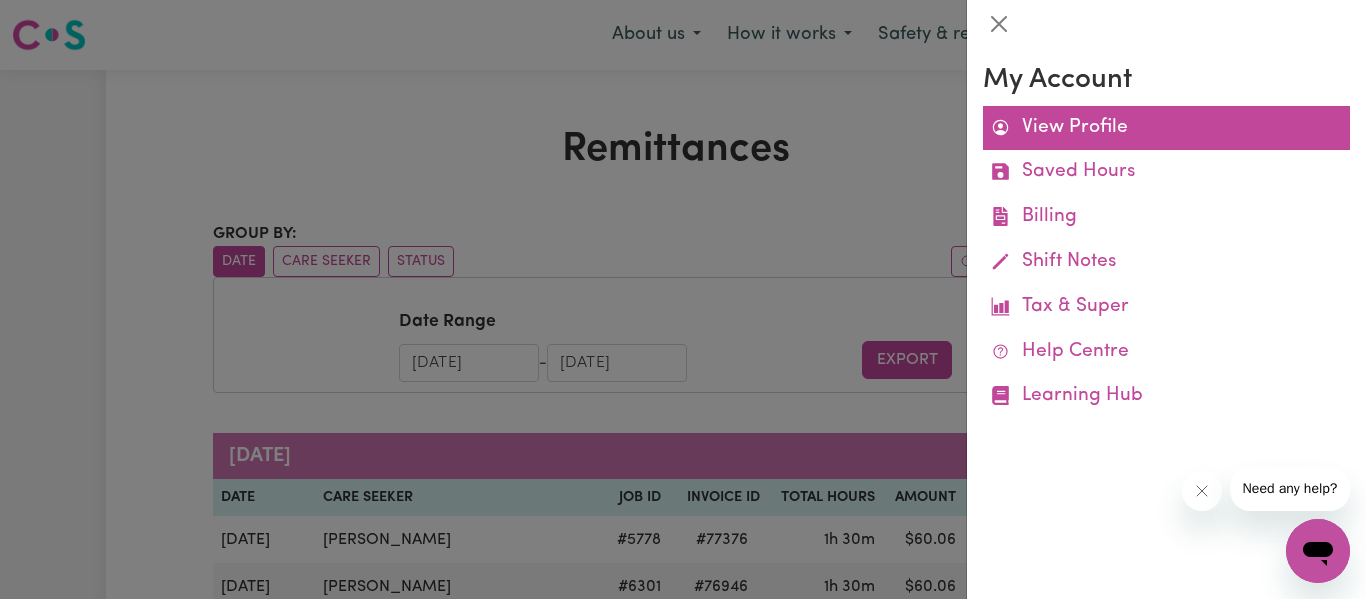 click on "View Profile" at bounding box center [1166, 128] 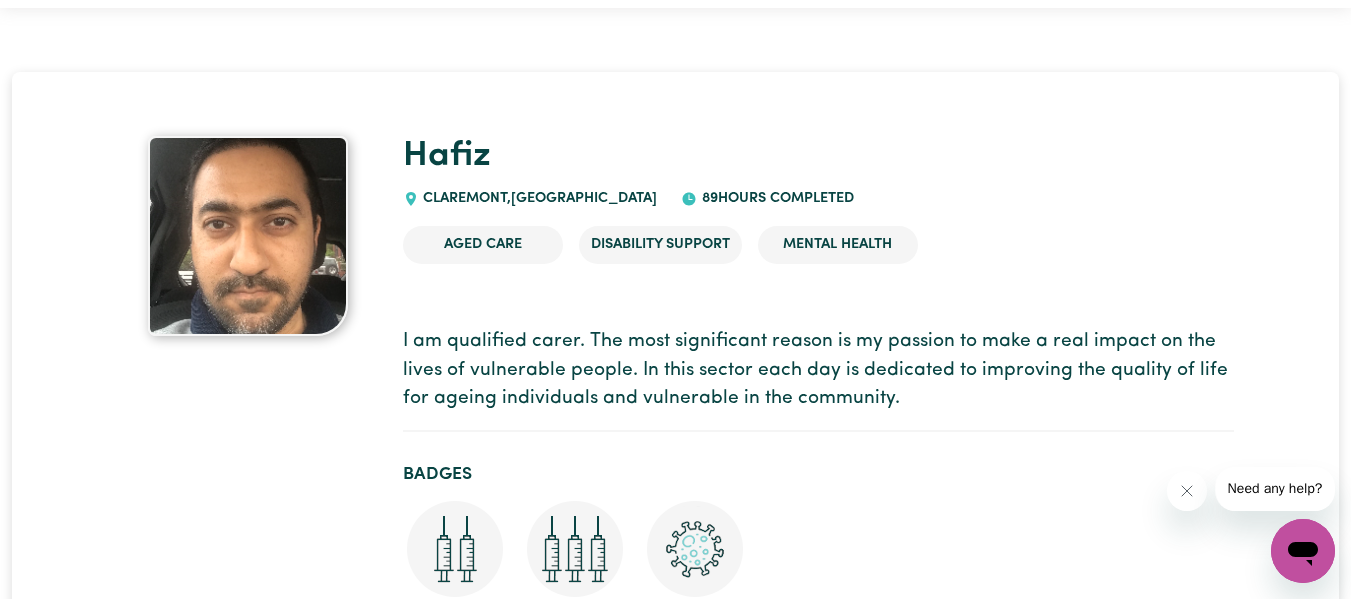 scroll, scrollTop: 35, scrollLeft: 0, axis: vertical 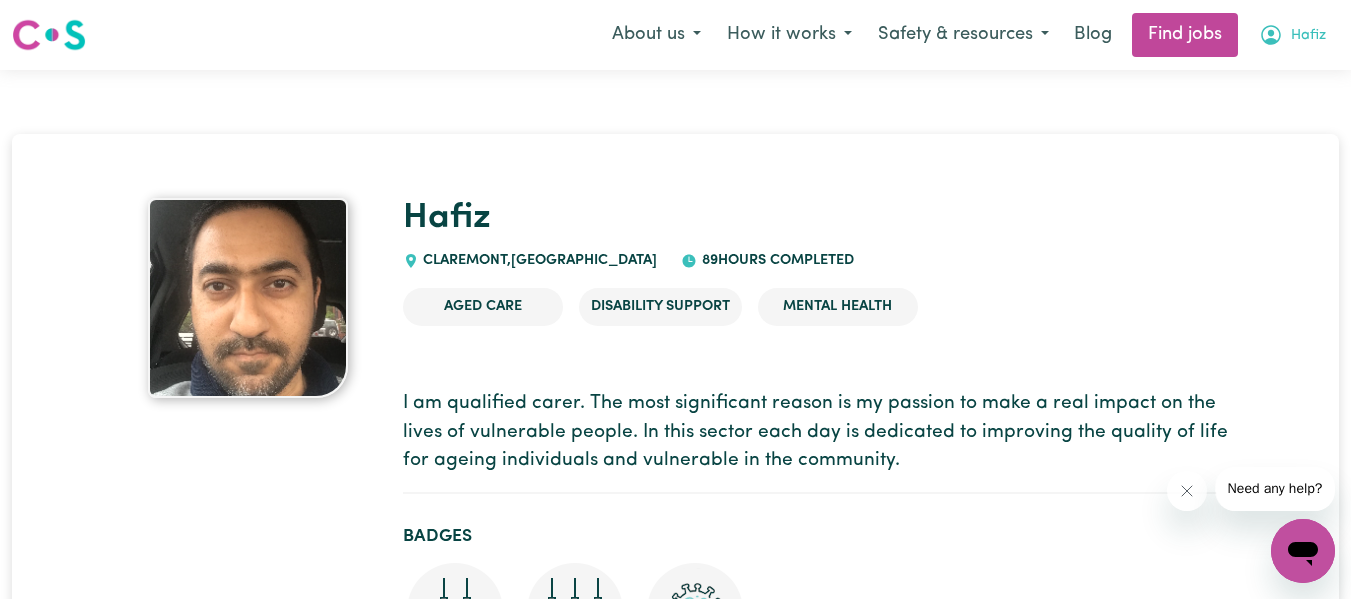 click on "Hafiz" at bounding box center (1308, 36) 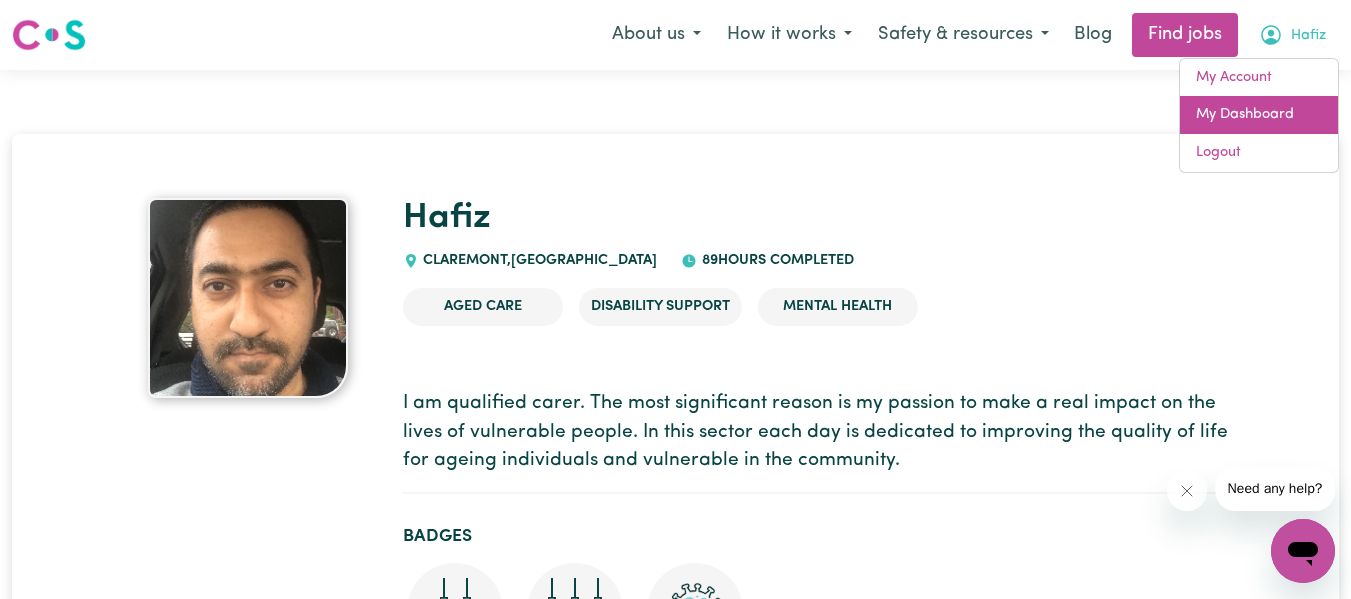 click on "My Dashboard" at bounding box center [1259, 115] 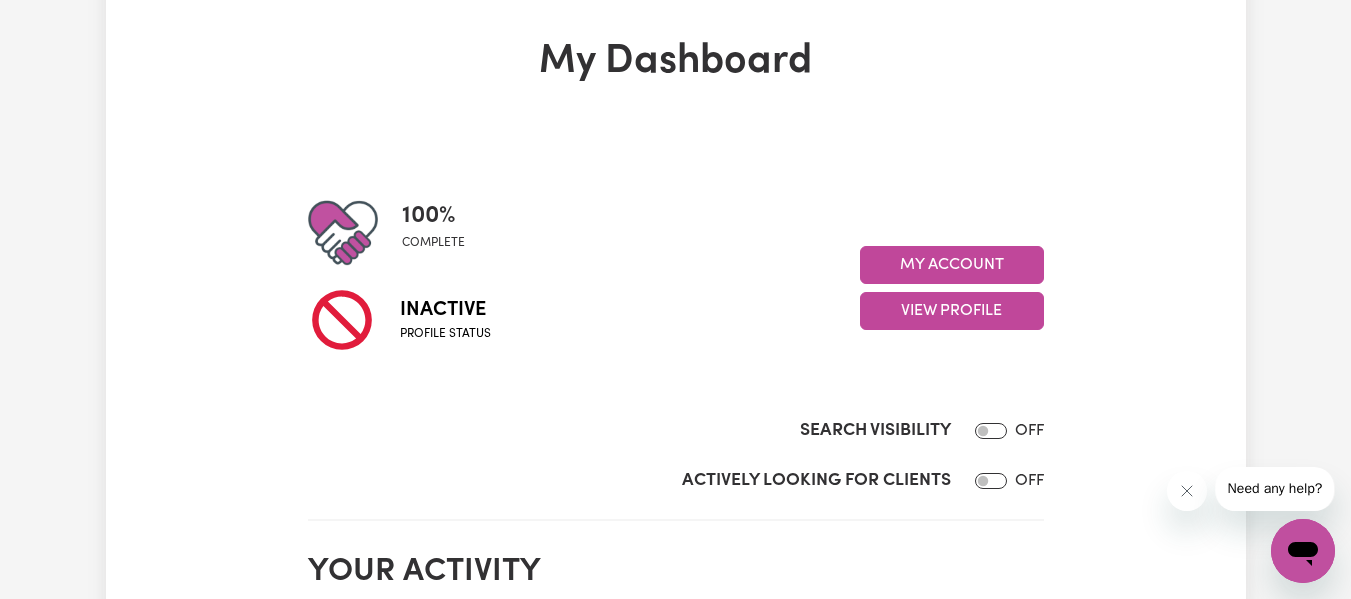 scroll, scrollTop: 279, scrollLeft: 0, axis: vertical 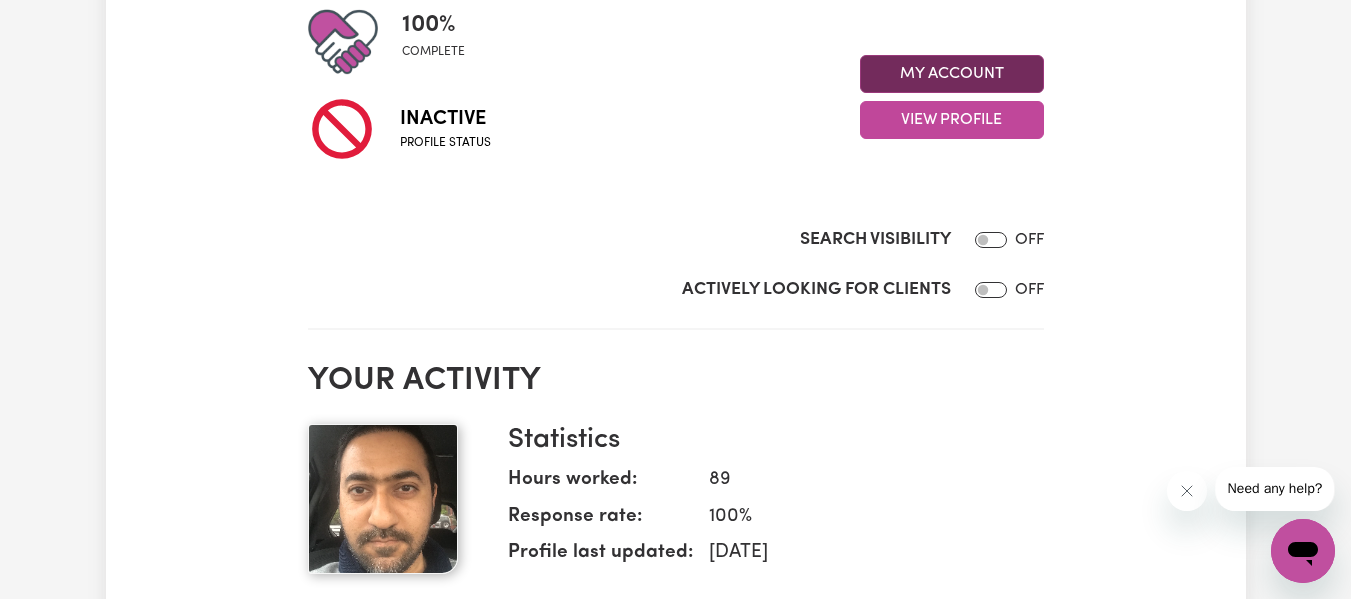 click on "My Account" at bounding box center (952, 74) 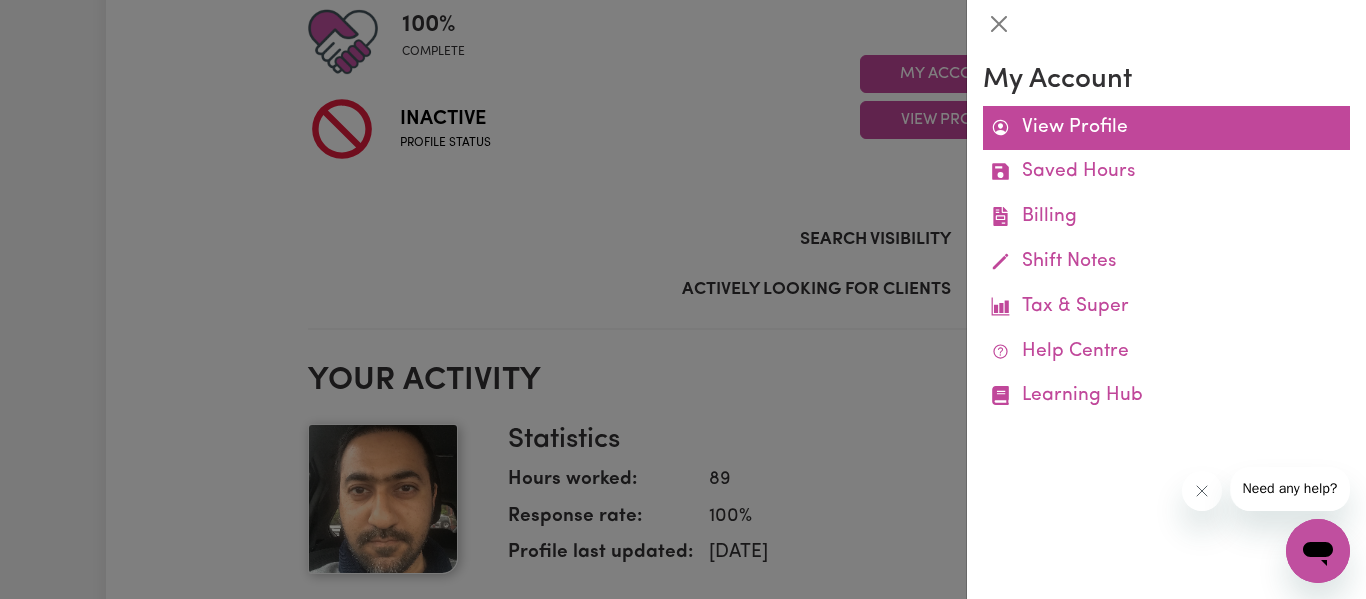click on "View Profile" at bounding box center [1166, 128] 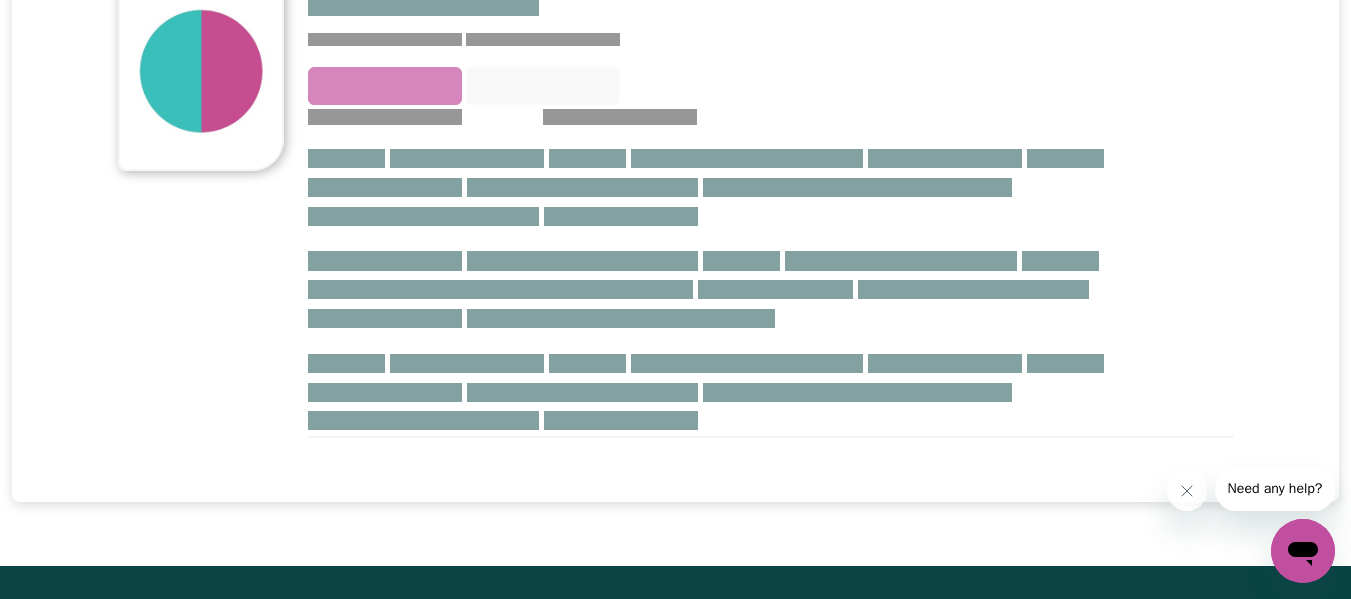 scroll, scrollTop: 0, scrollLeft: 0, axis: both 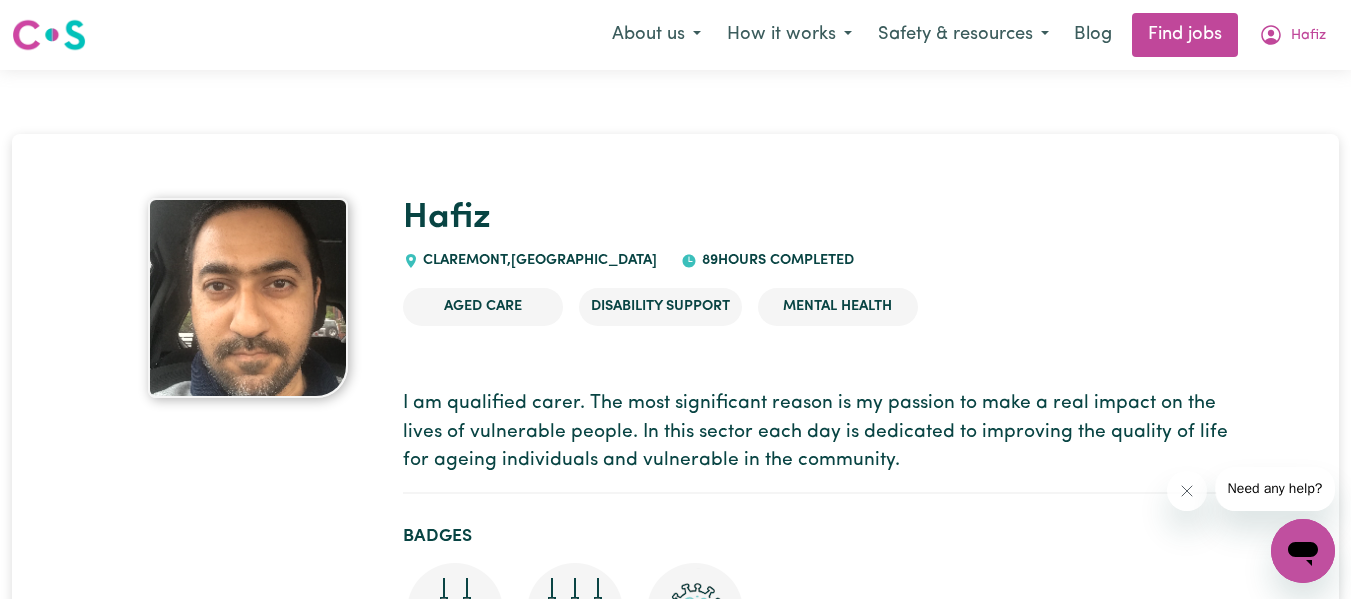 click on "[GEOGRAPHIC_DATA] ,  [GEOGRAPHIC_DATA]" at bounding box center (538, 260) 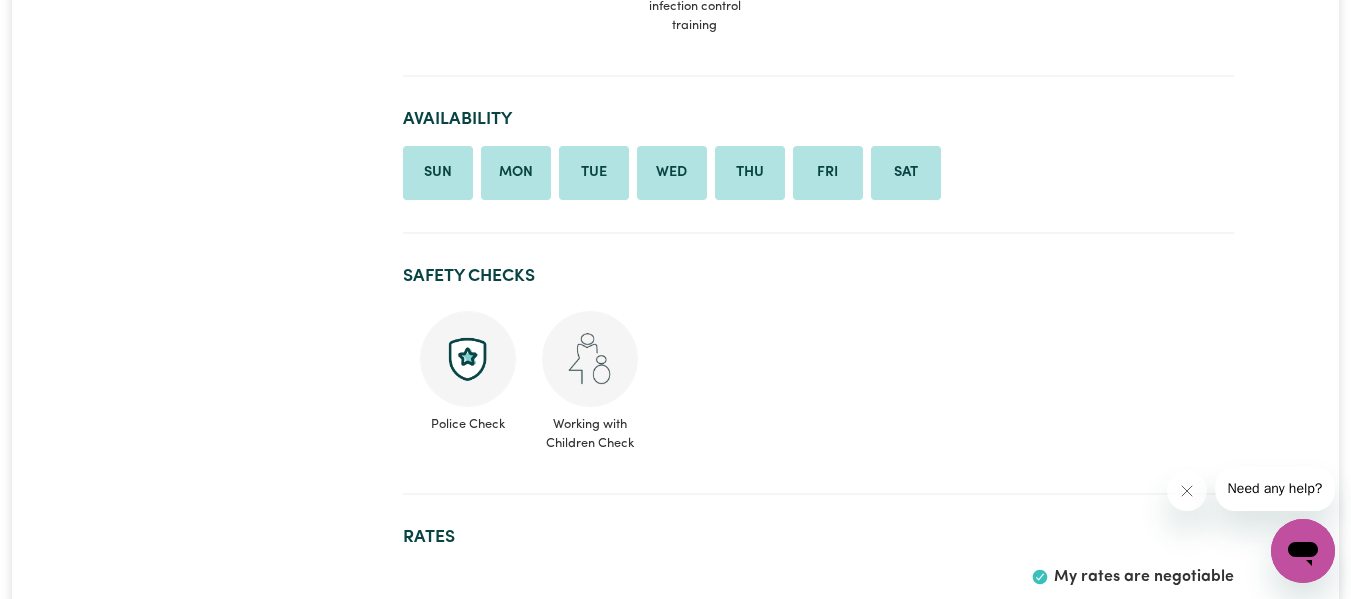 scroll, scrollTop: 735, scrollLeft: 0, axis: vertical 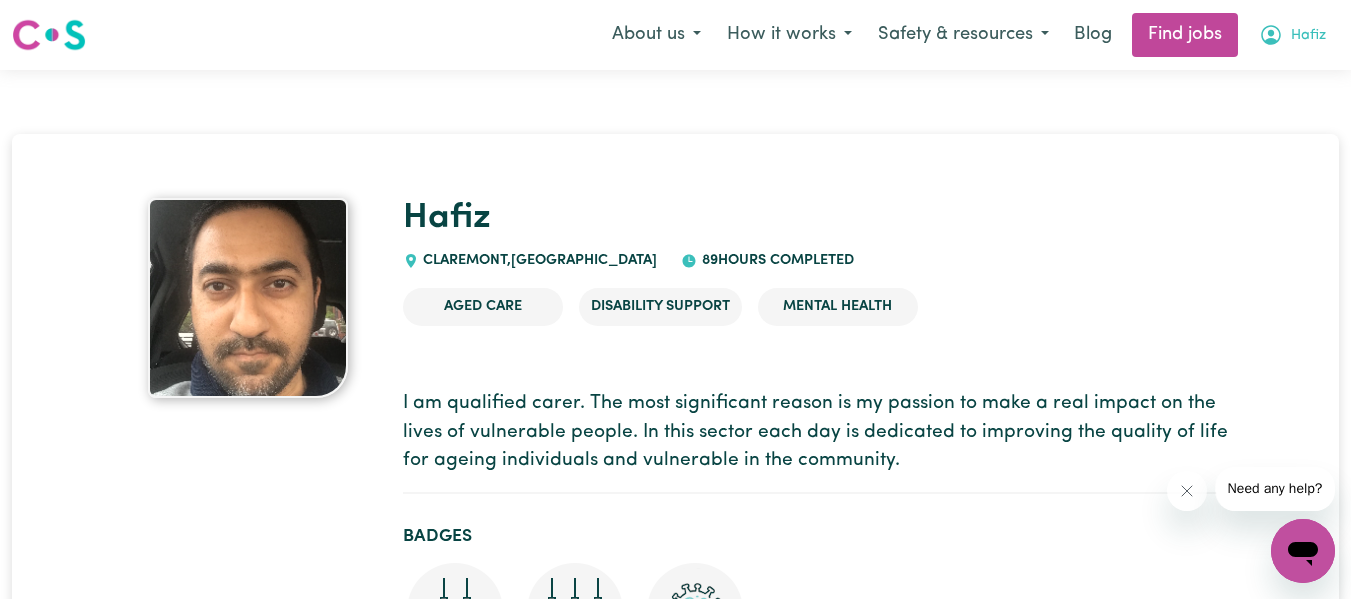 click on "Hafiz" at bounding box center (1292, 35) 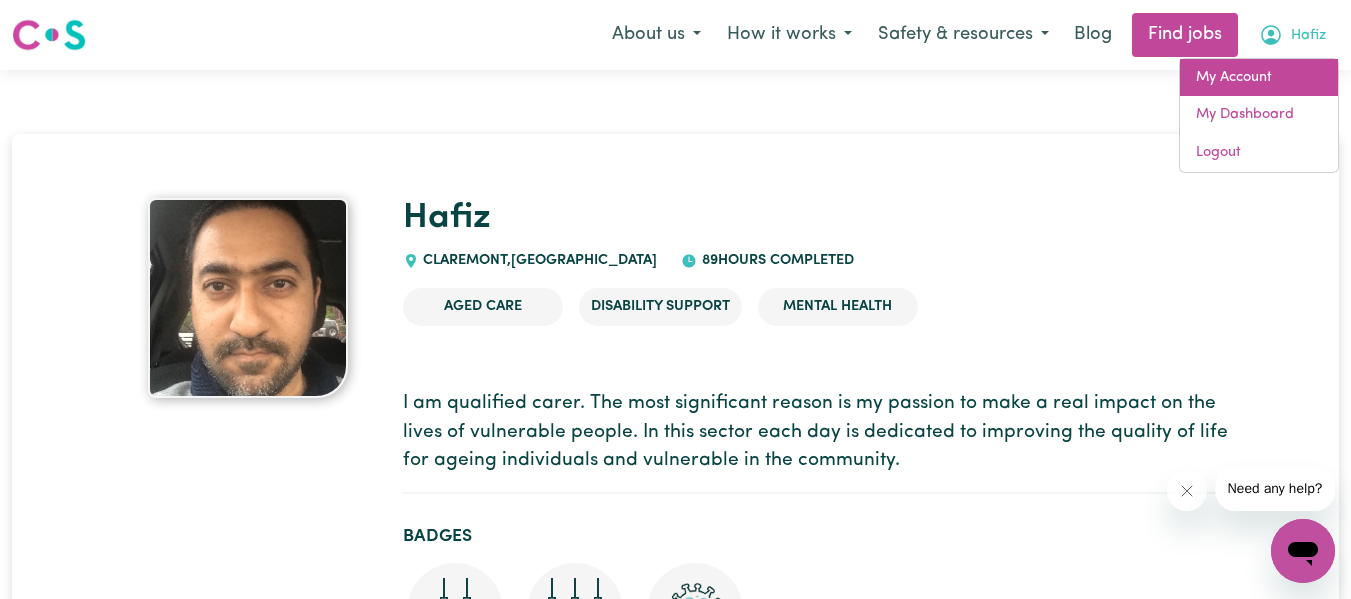 click on "My Account" at bounding box center (1259, 78) 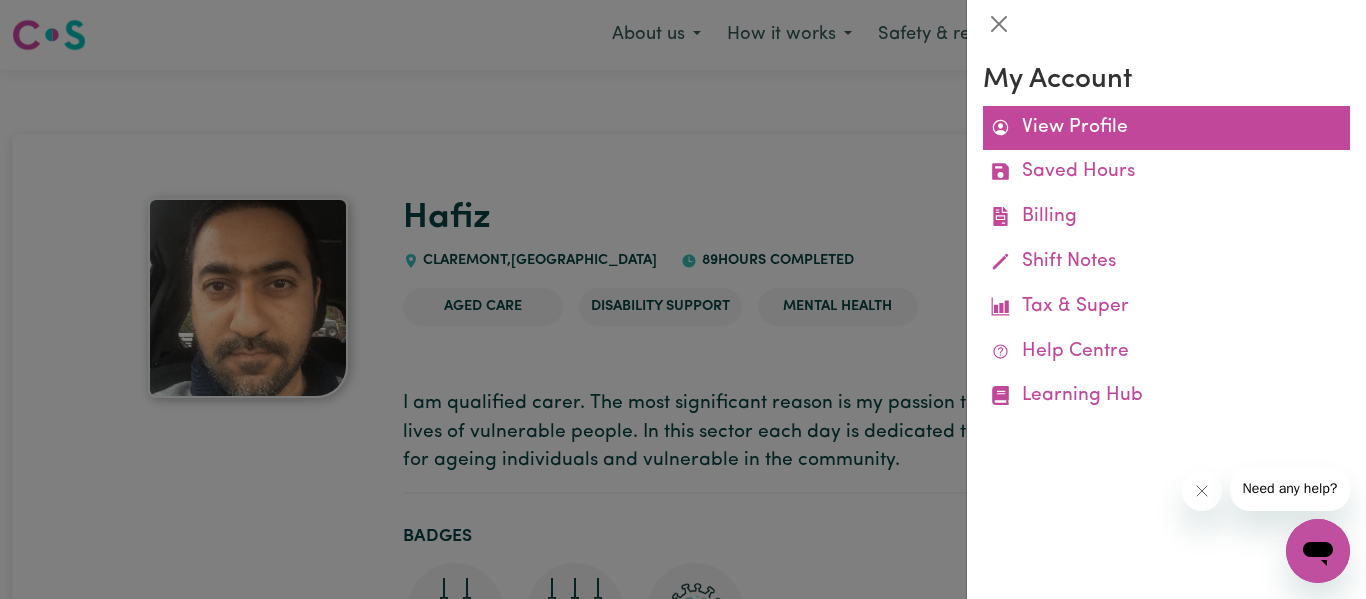 click on "View Profile" at bounding box center (1166, 128) 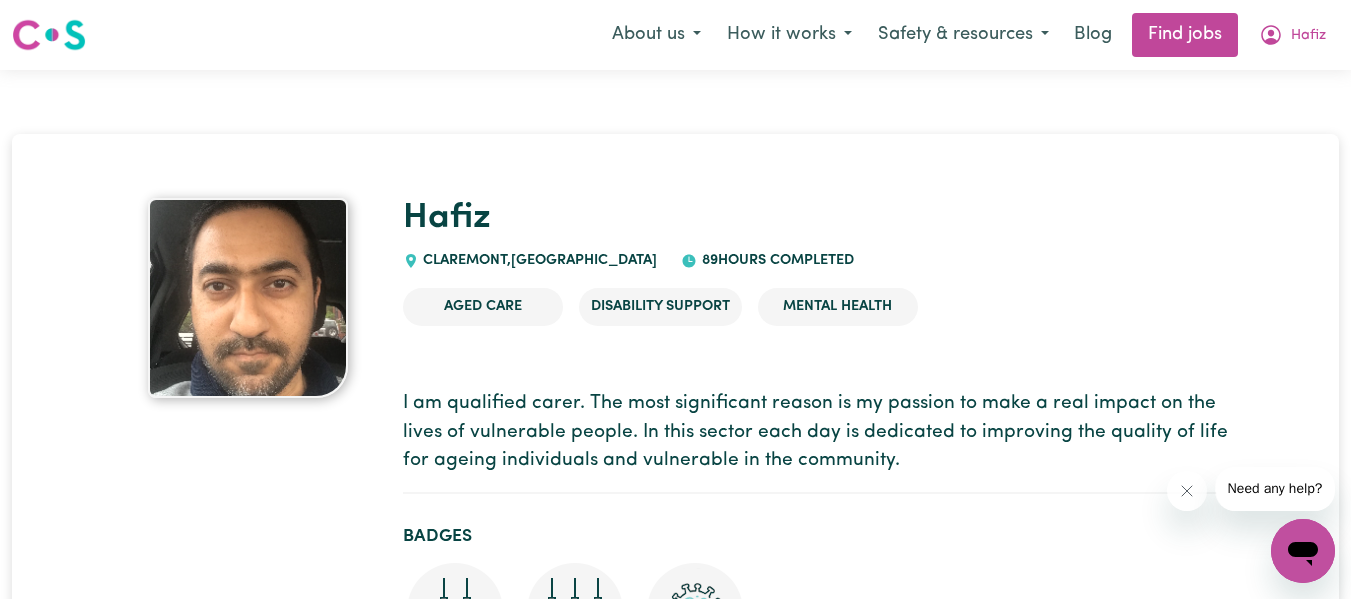 click on "Aged Care" at bounding box center [483, 307] 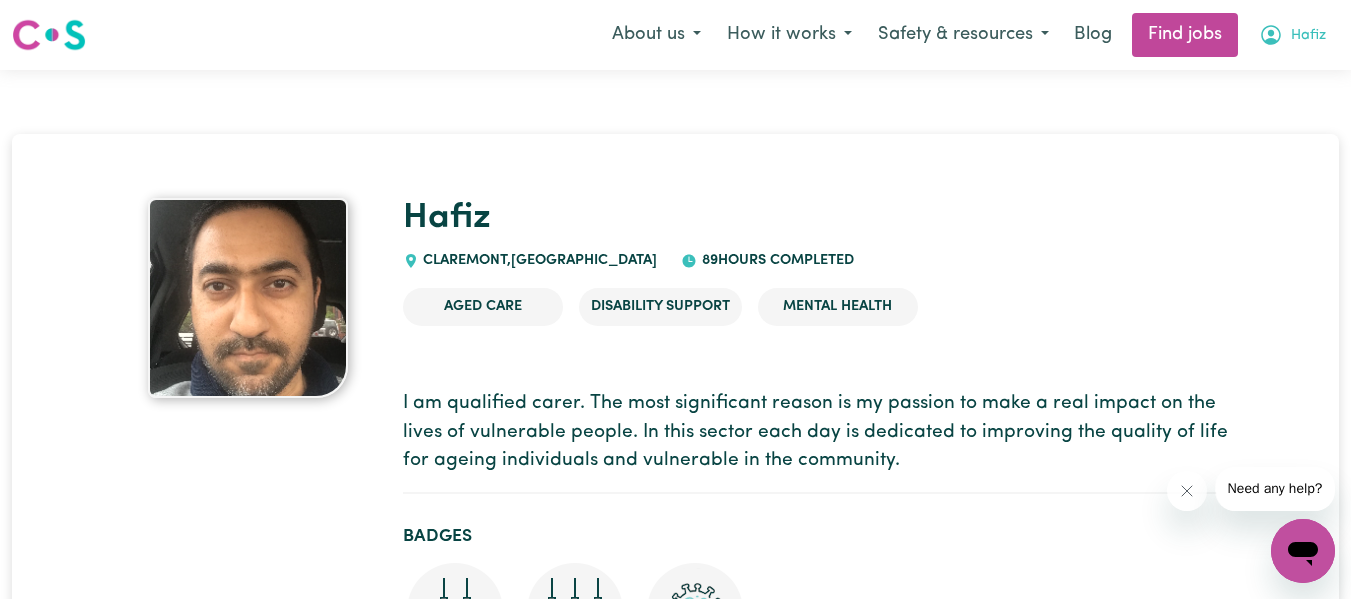 click on "Hafiz" at bounding box center [1308, 36] 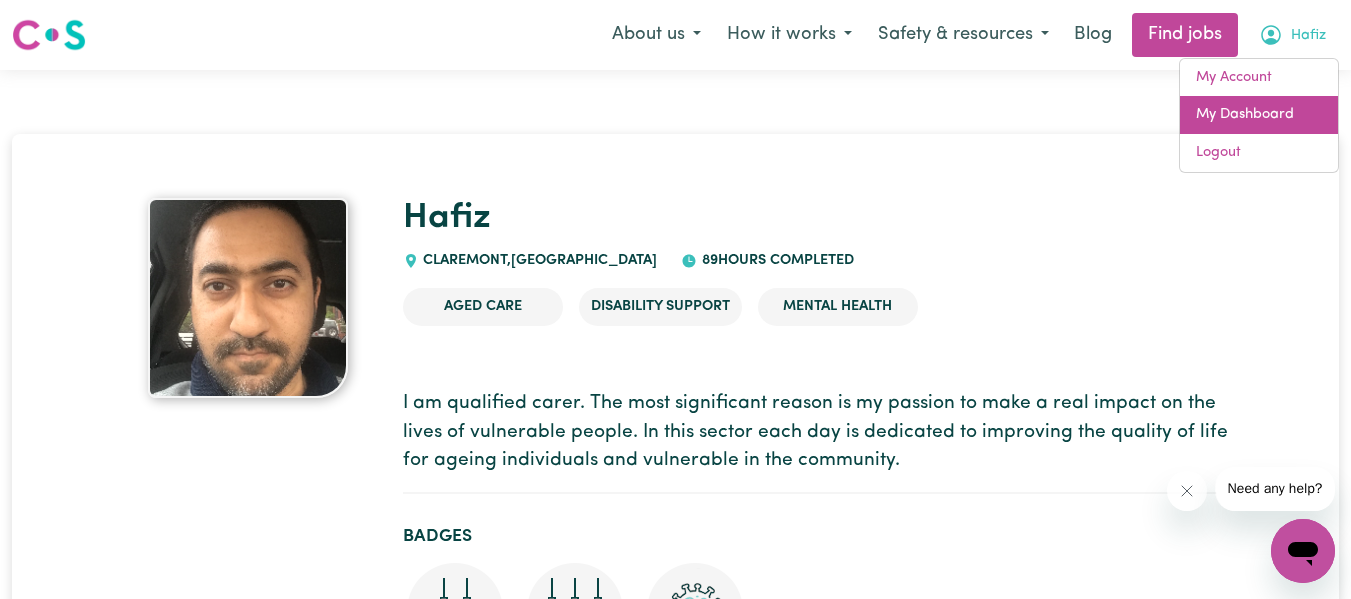 click on "My Dashboard" at bounding box center [1259, 115] 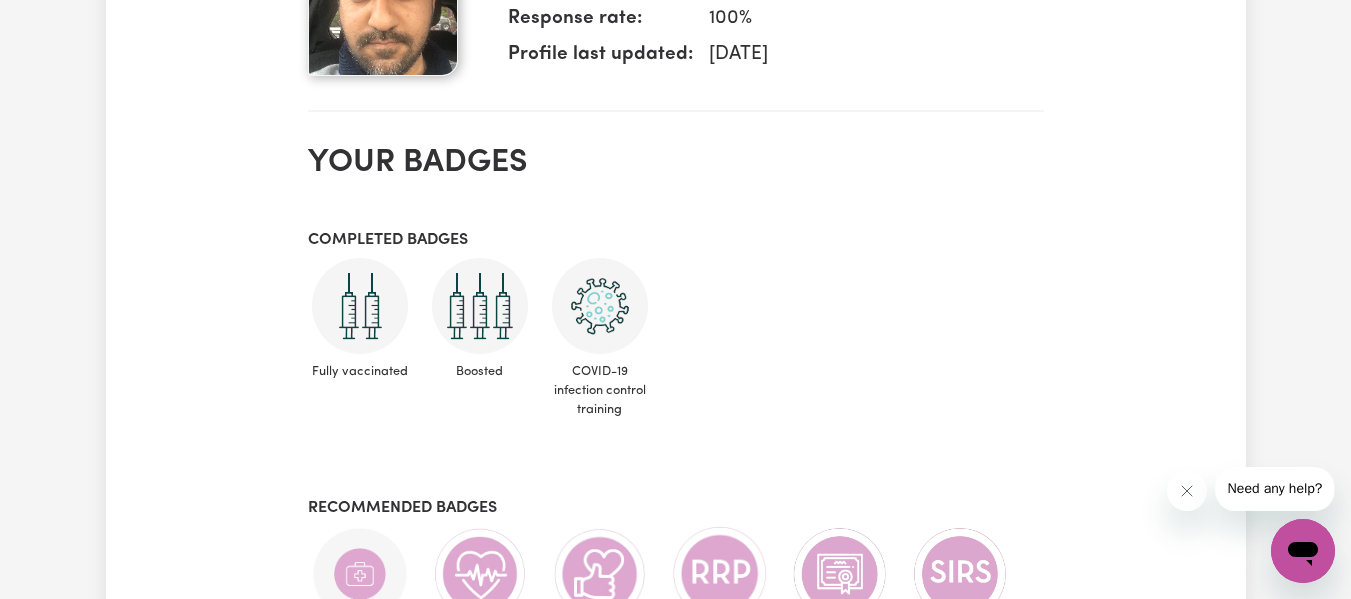 scroll, scrollTop: 1002, scrollLeft: 0, axis: vertical 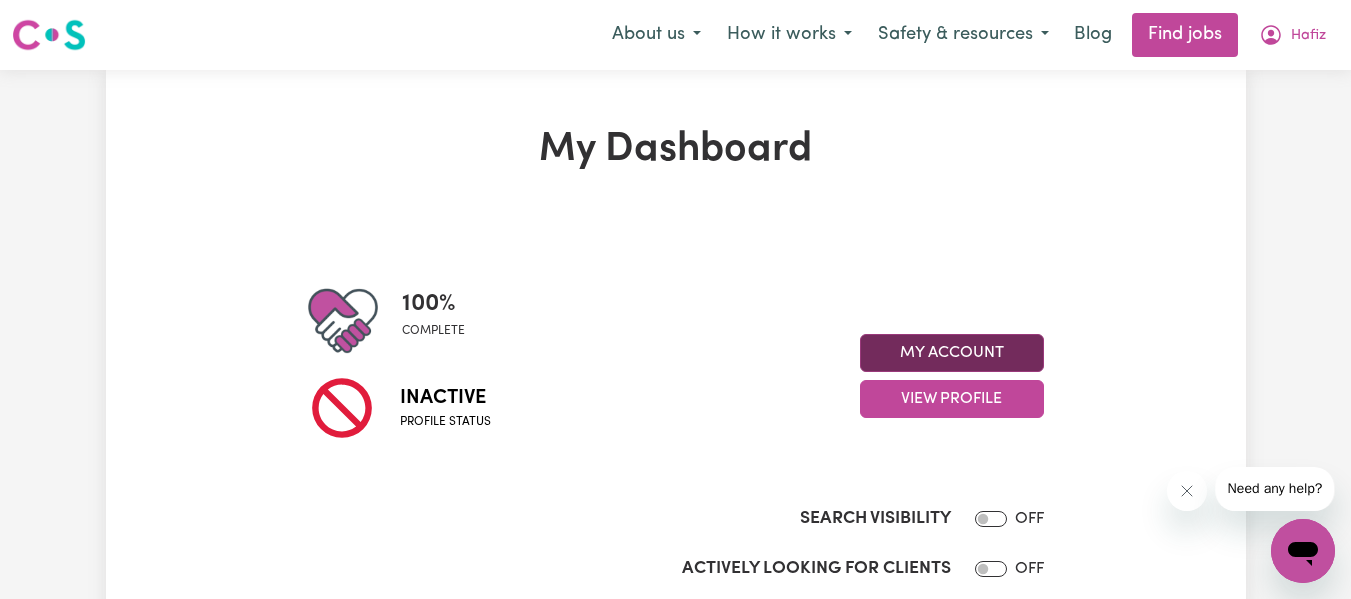 click on "My Account" at bounding box center [952, 353] 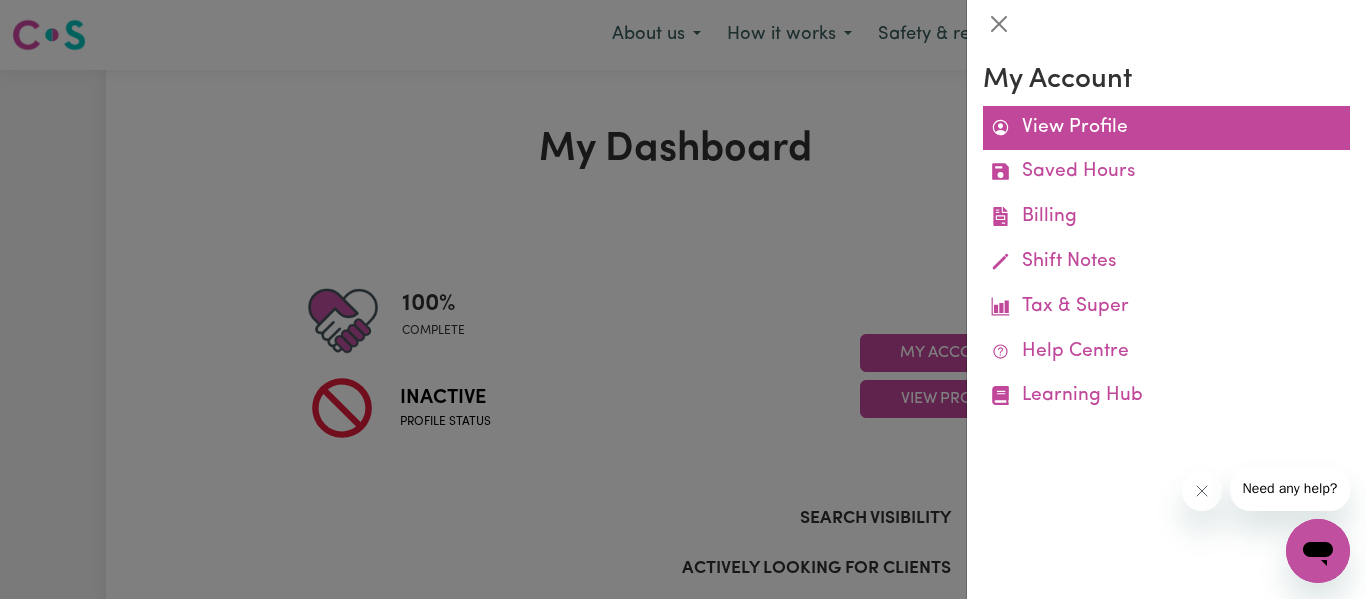 click on "View Profile" at bounding box center [1166, 128] 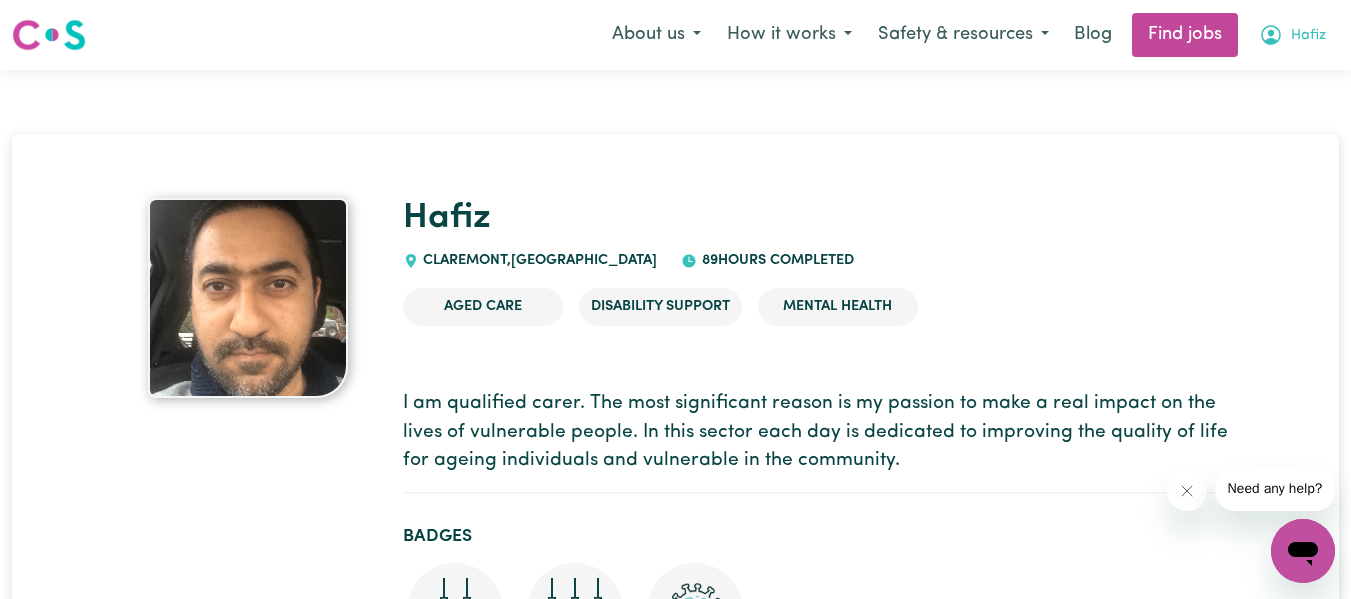 click on "Hafiz" at bounding box center [1308, 36] 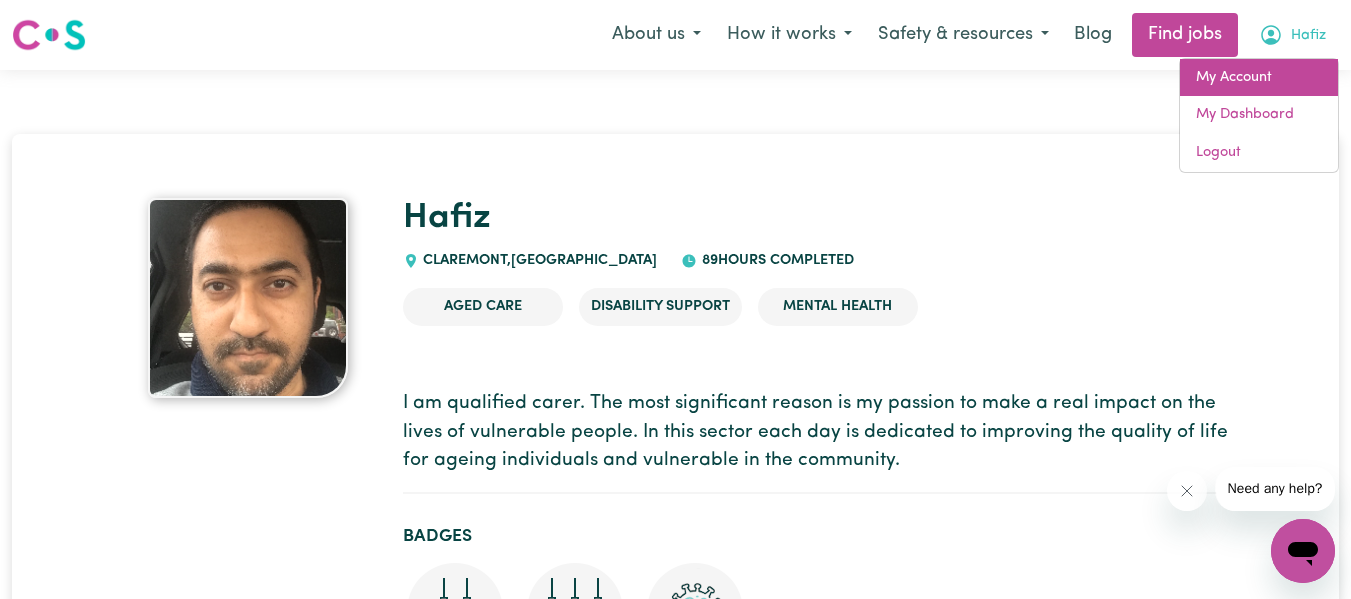 click on "My Account" at bounding box center [1259, 78] 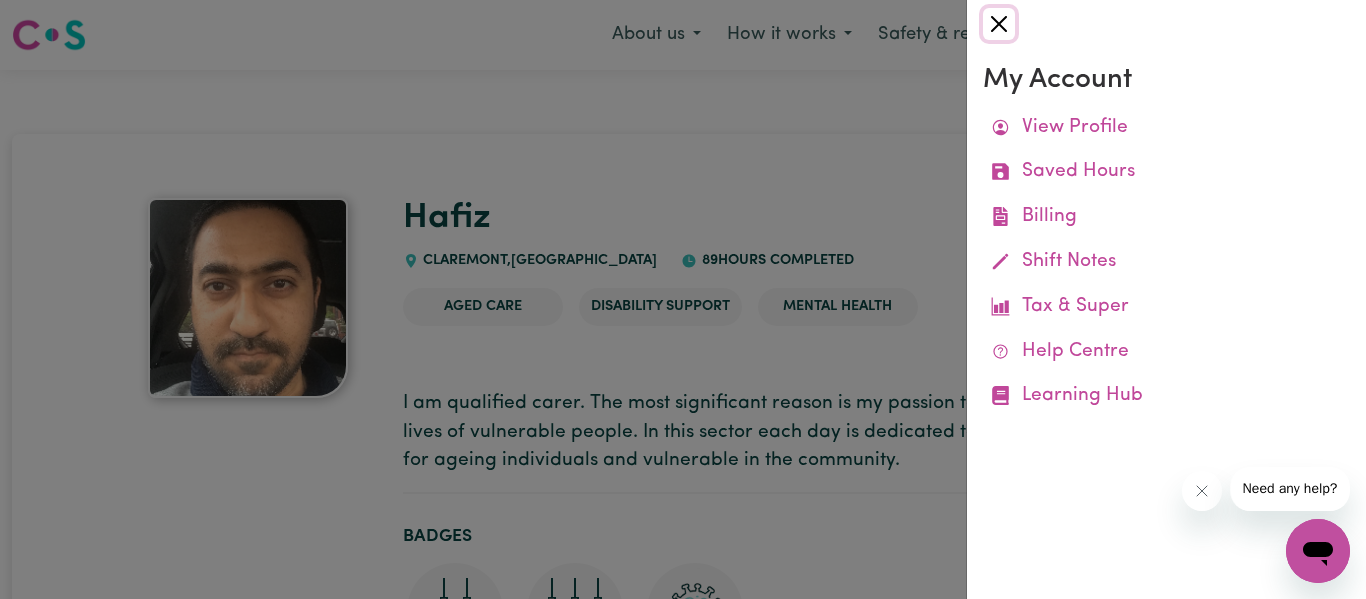 click at bounding box center (999, 24) 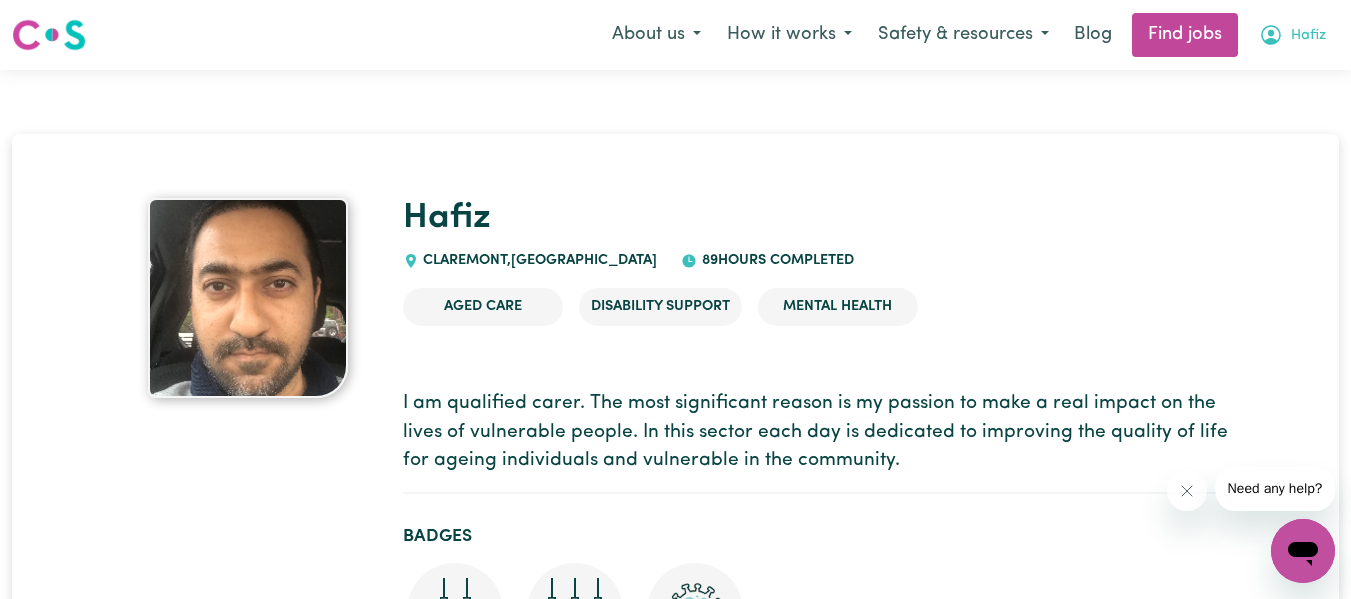 click on "Hafiz" at bounding box center [1308, 36] 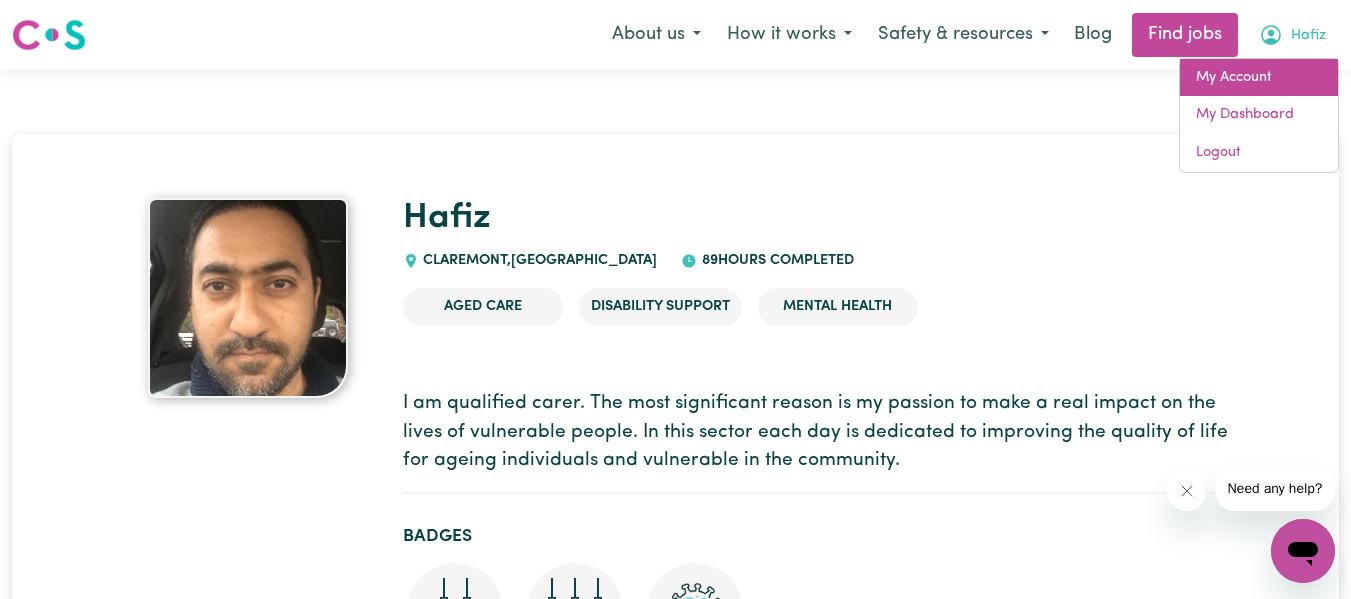 click on "My Account" at bounding box center (1259, 78) 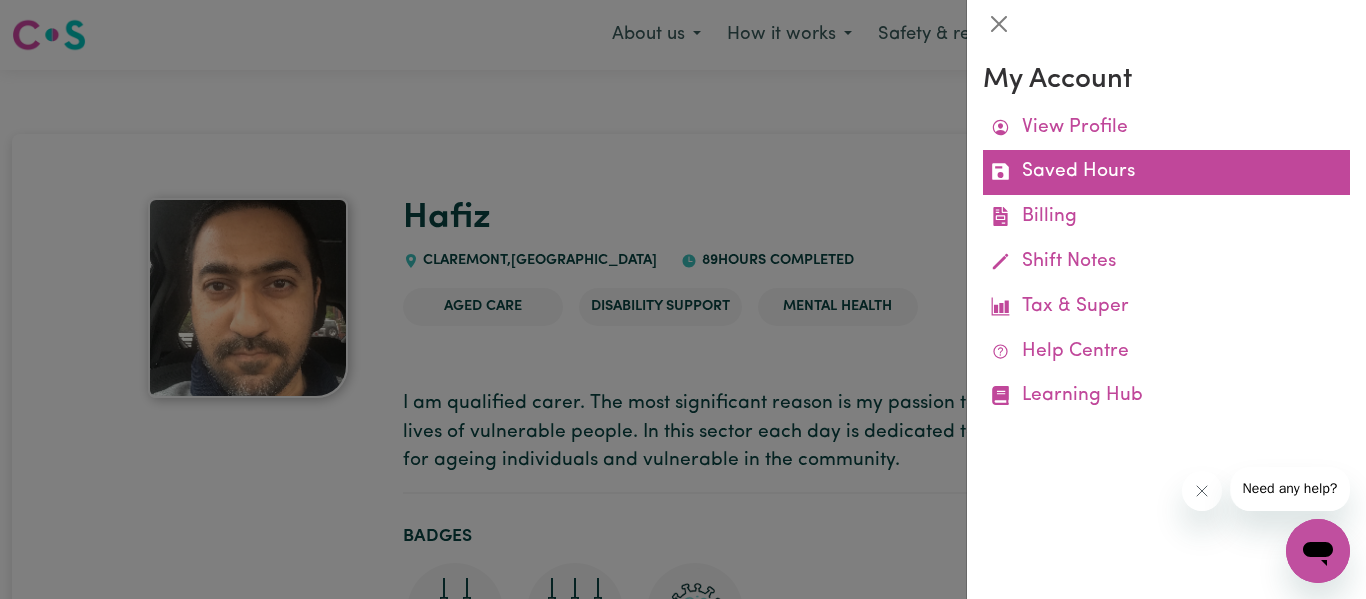 click on "Saved Hours" at bounding box center (1166, 172) 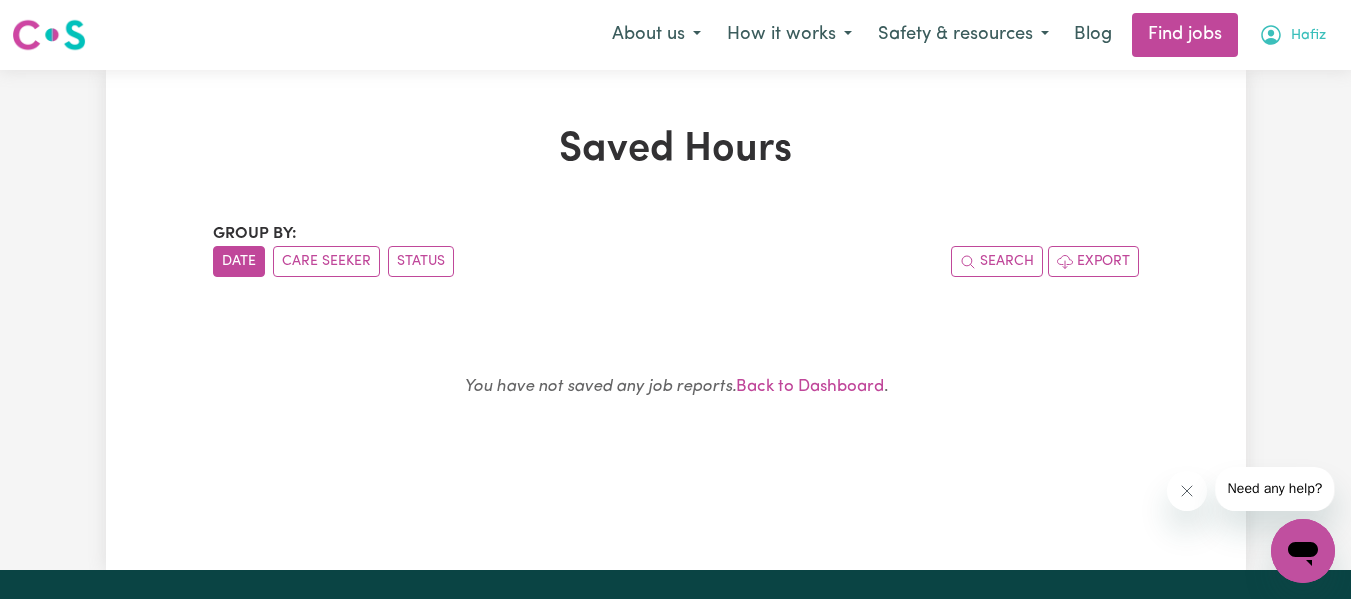 click on "Hafiz" at bounding box center (1308, 36) 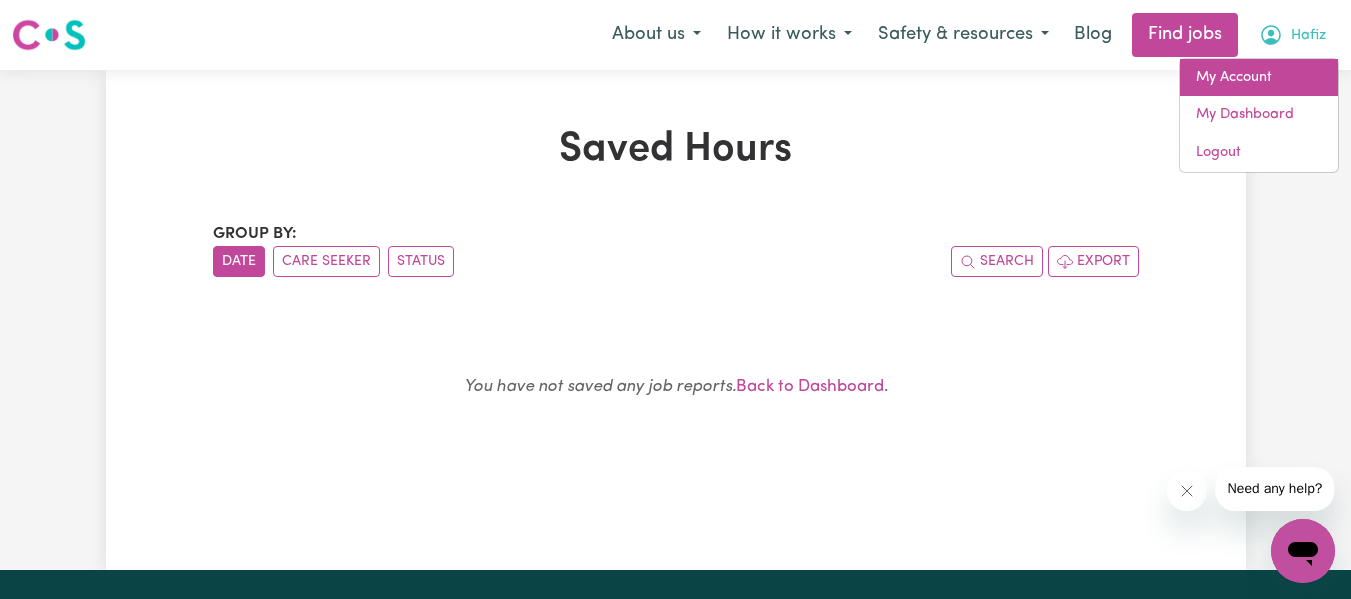 click on "My Account" at bounding box center (1259, 78) 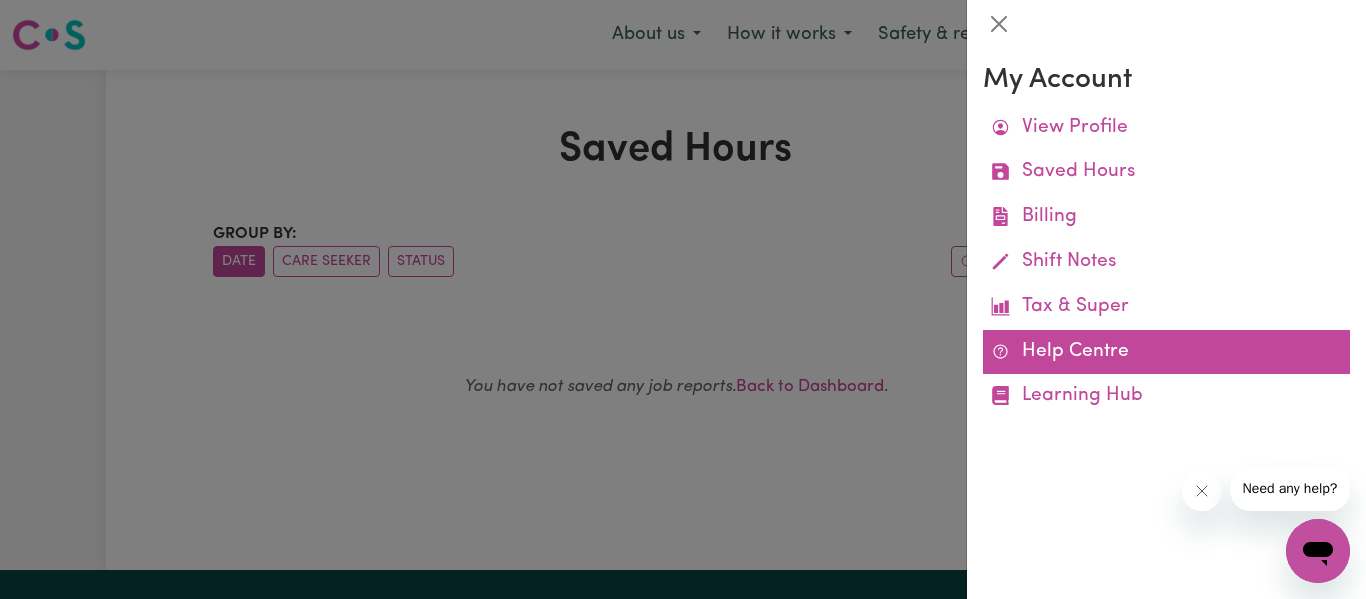 click on "Help Centre" at bounding box center [1166, 352] 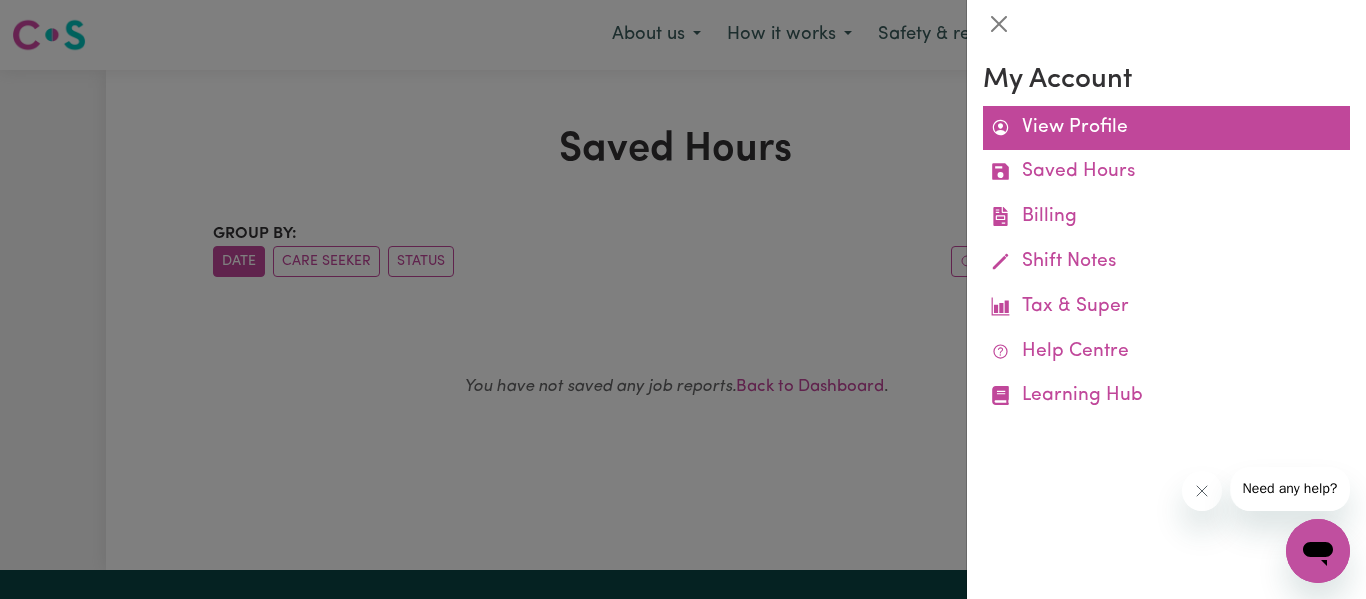 click on "View Profile" at bounding box center [1166, 128] 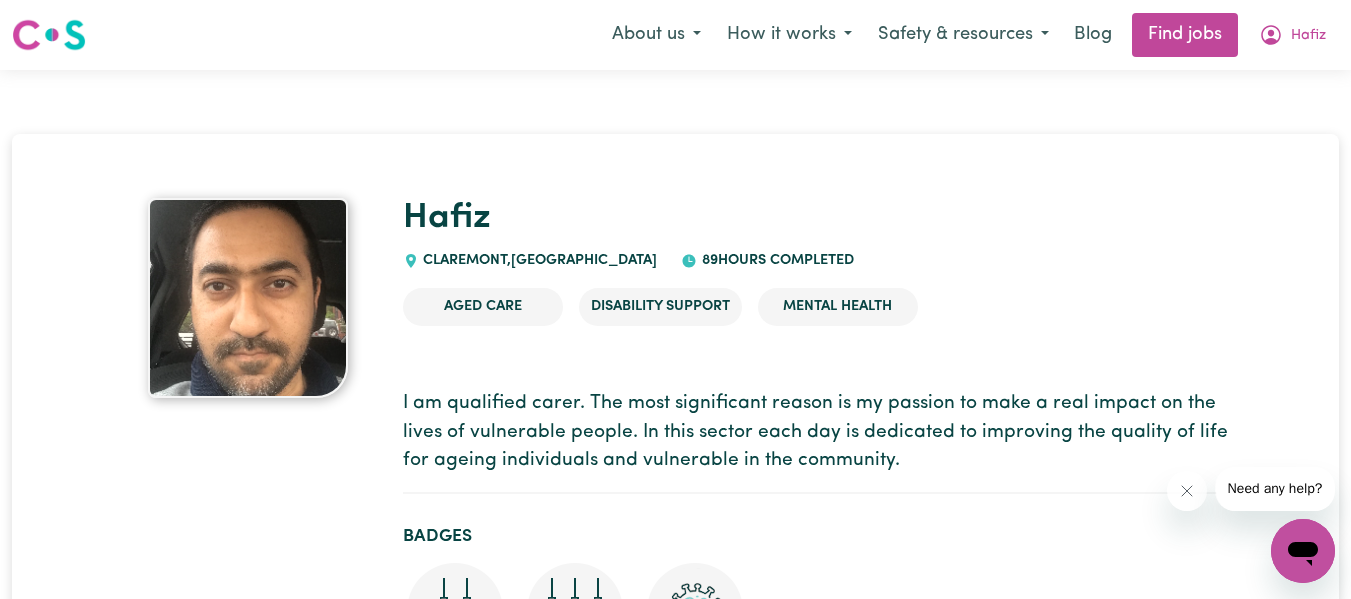 click at bounding box center (248, 298) 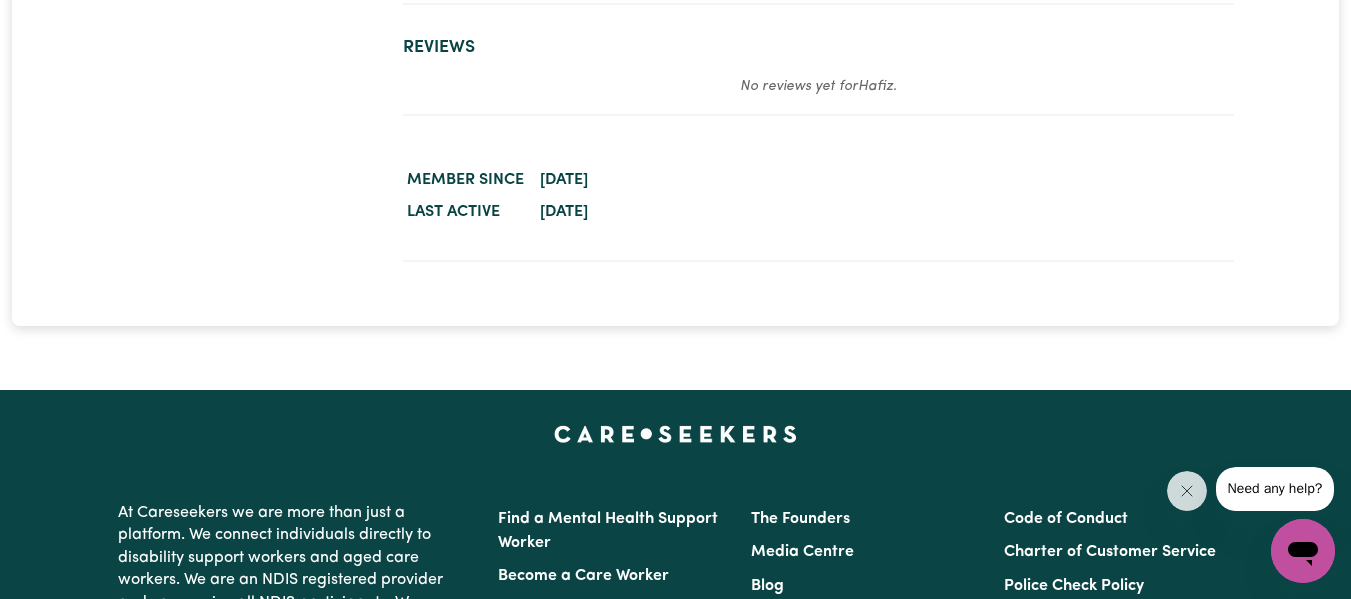 scroll, scrollTop: 0, scrollLeft: 0, axis: both 